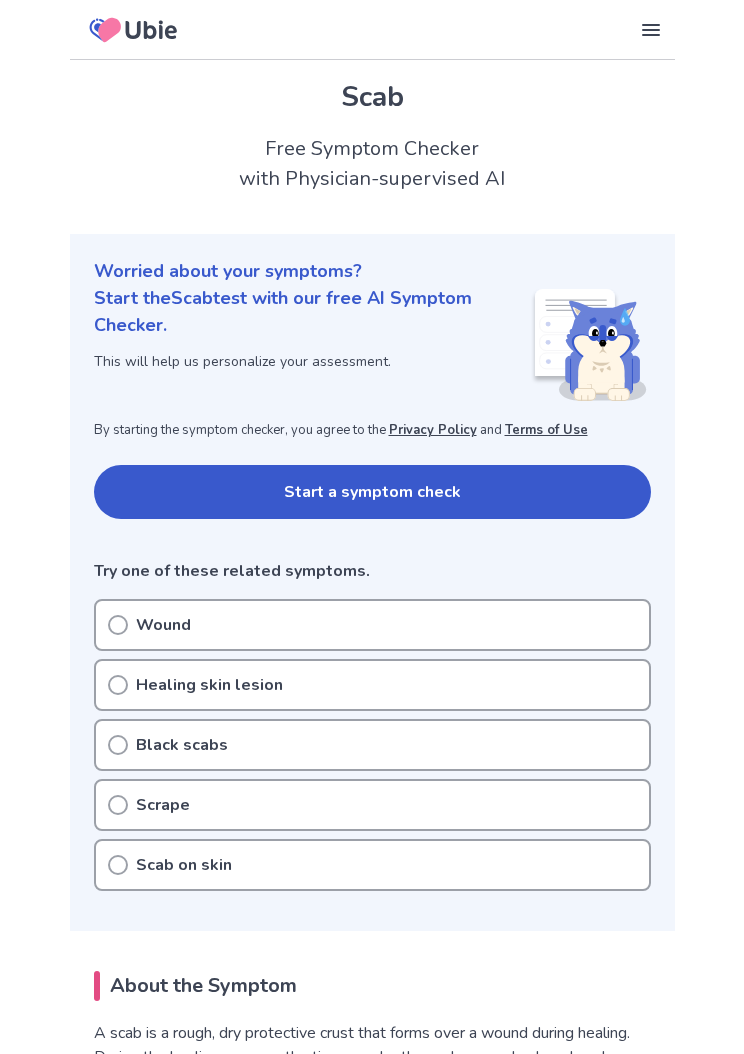 scroll, scrollTop: 0, scrollLeft: 0, axis: both 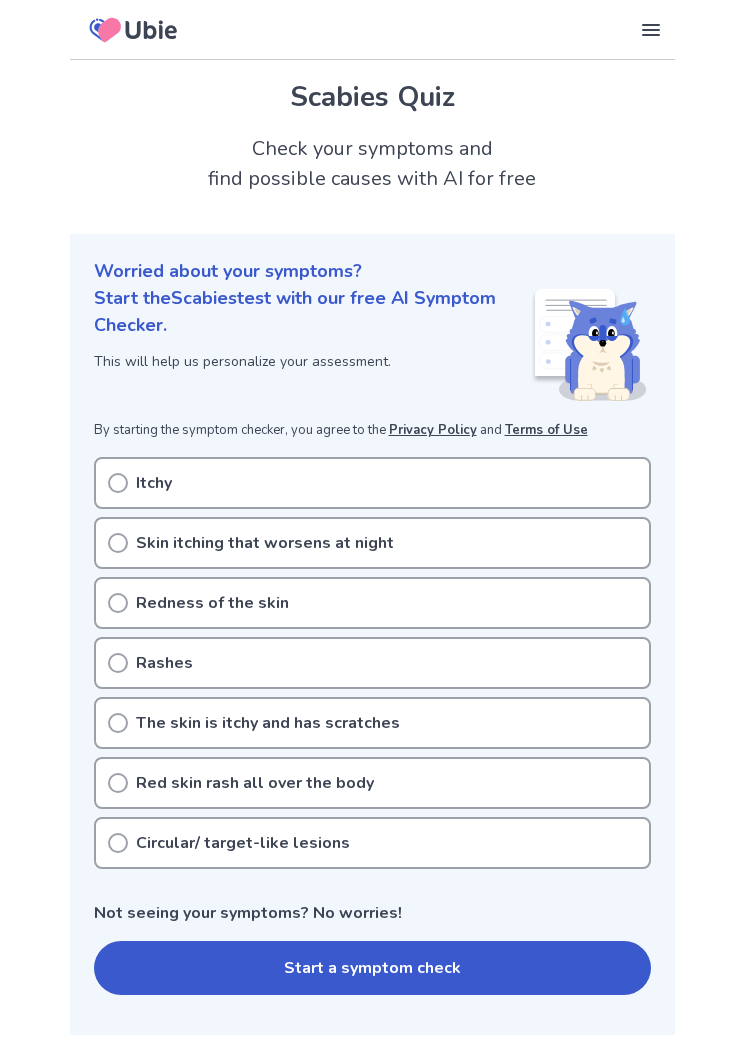 click on "Skin itching that worsens at night" at bounding box center [372, 543] 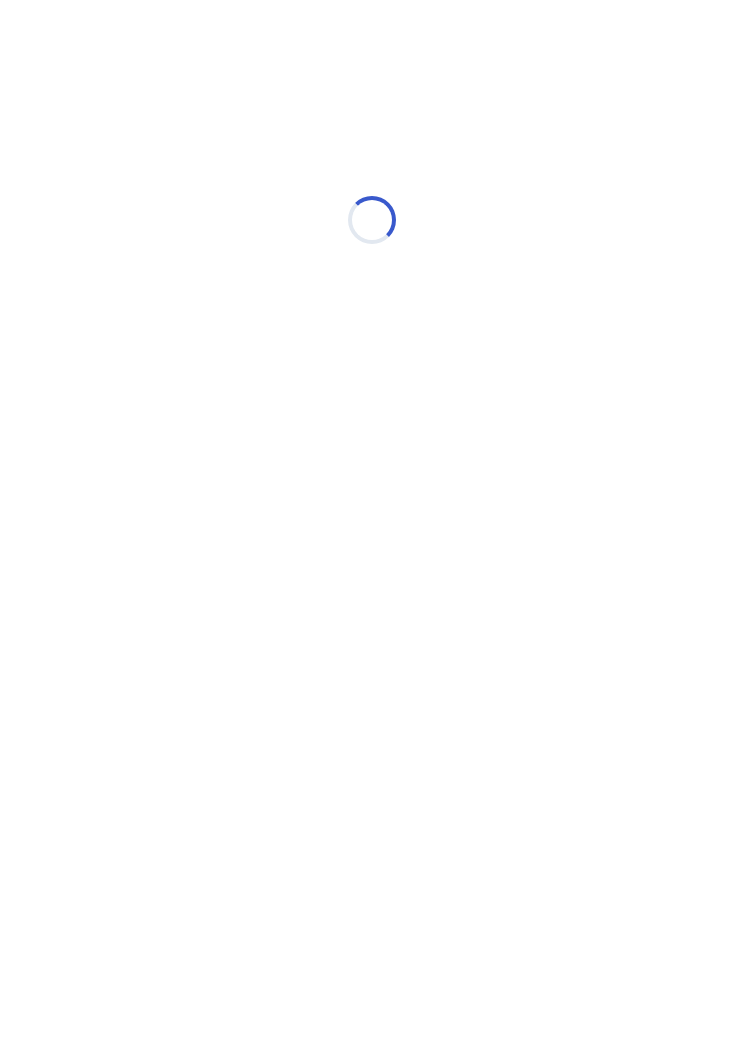 scroll, scrollTop: 0, scrollLeft: 0, axis: both 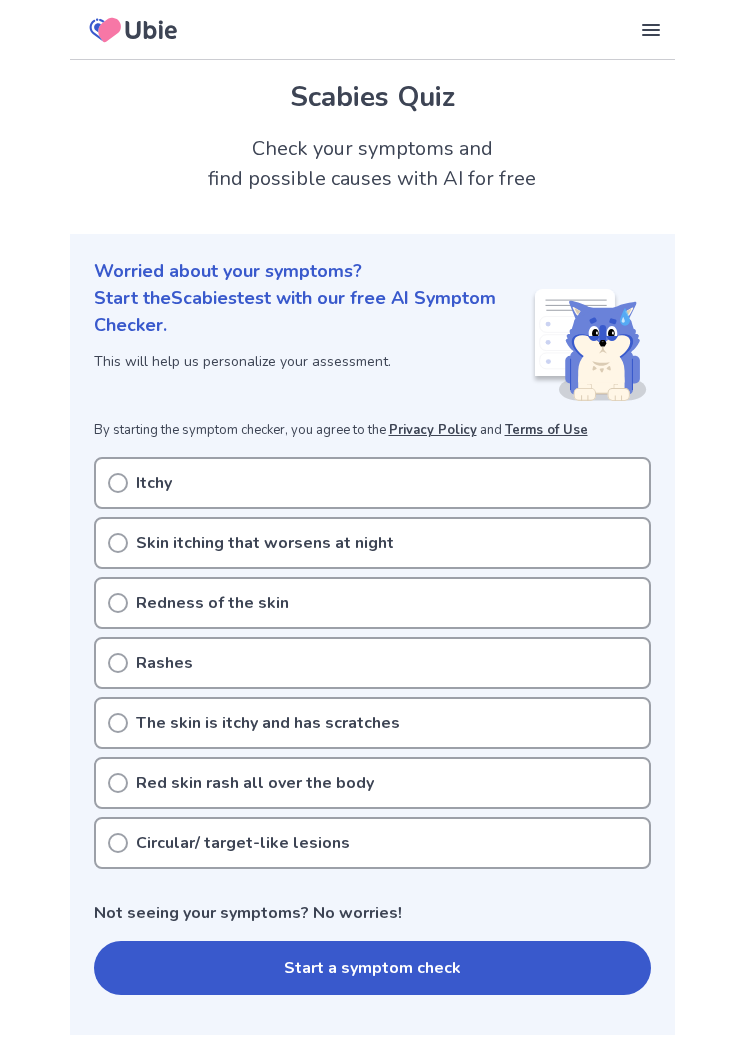 click 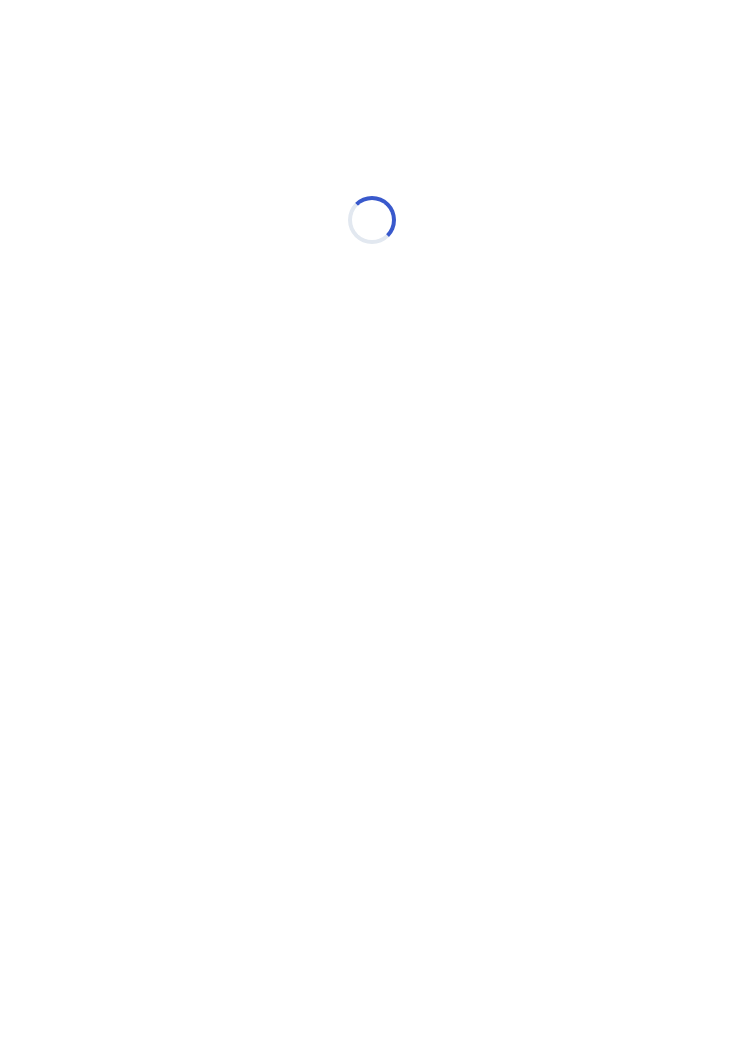 scroll, scrollTop: 0, scrollLeft: 0, axis: both 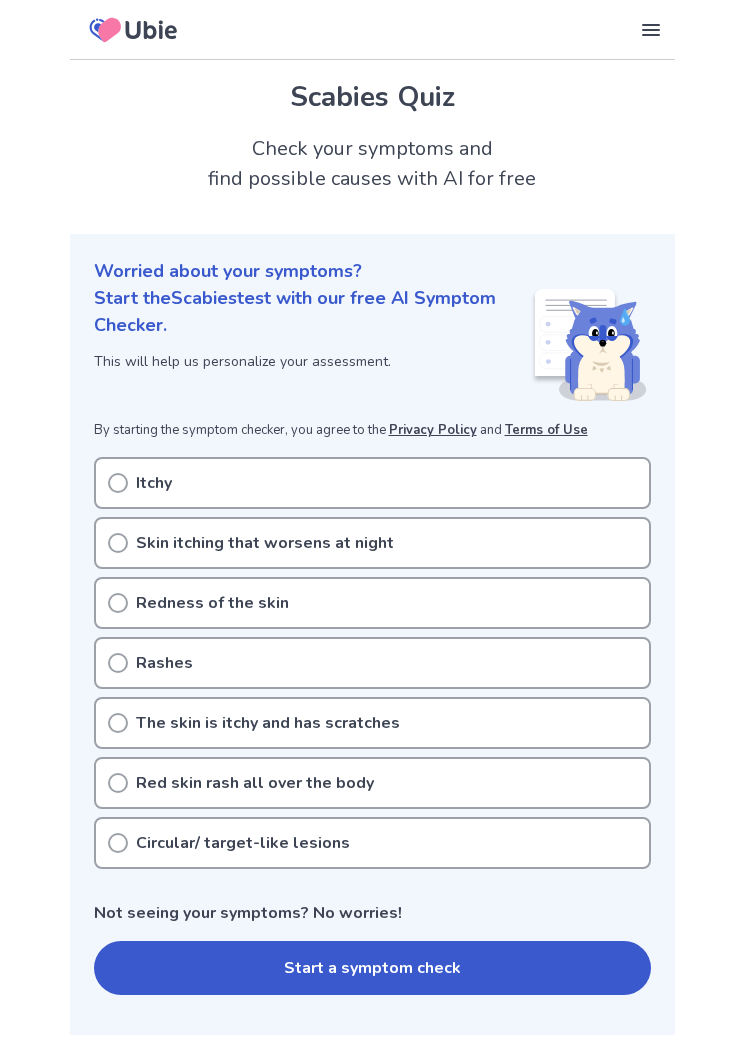 click 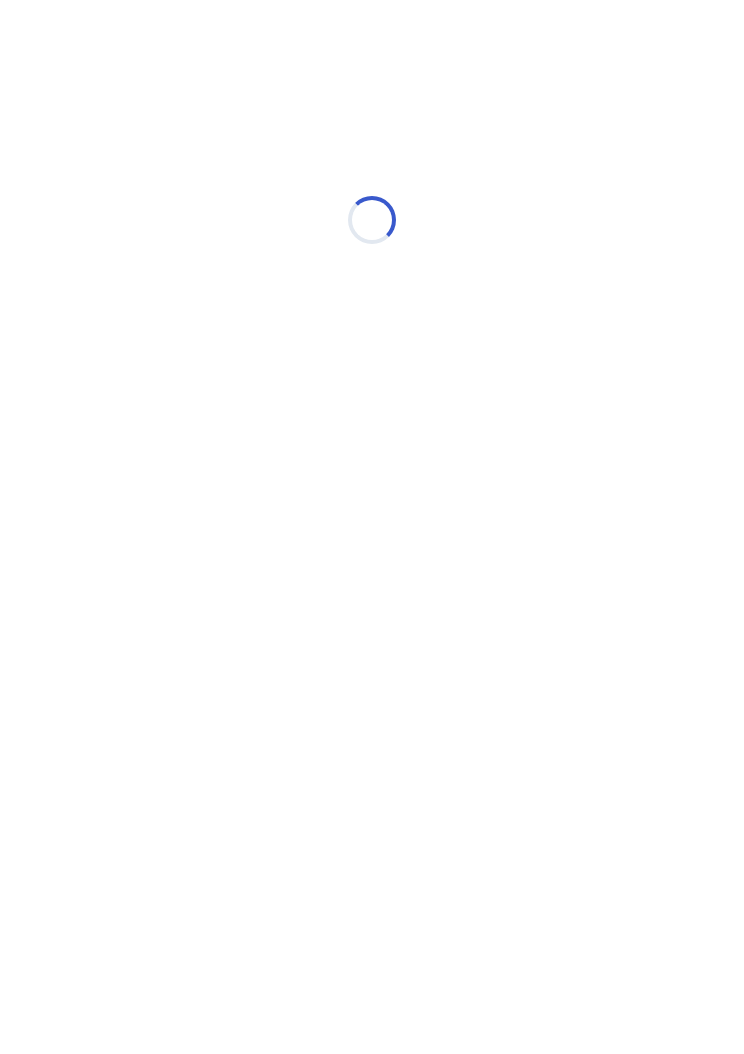 scroll, scrollTop: 0, scrollLeft: 0, axis: both 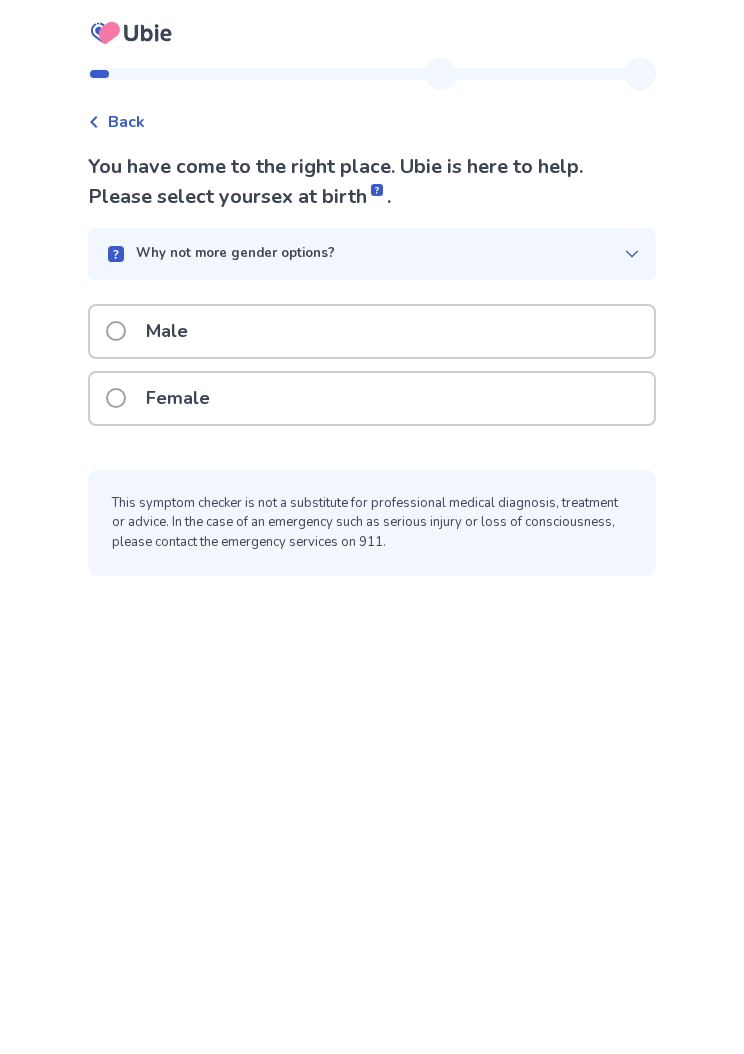 click at bounding box center (116, 398) 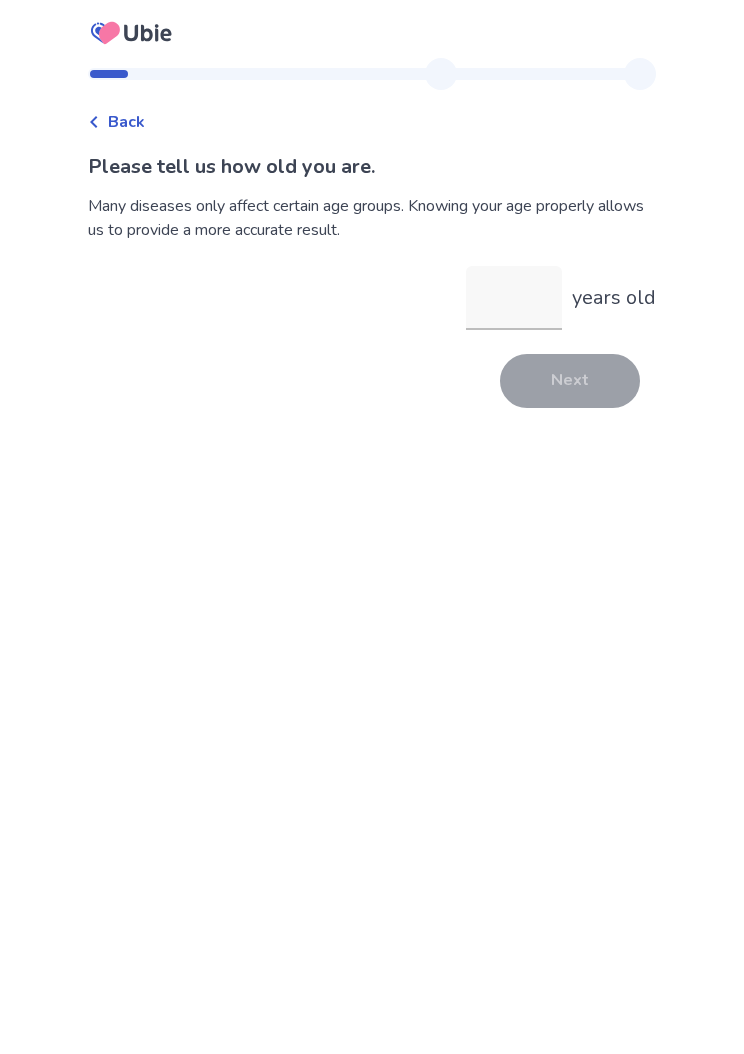 click on "years old" at bounding box center (514, 298) 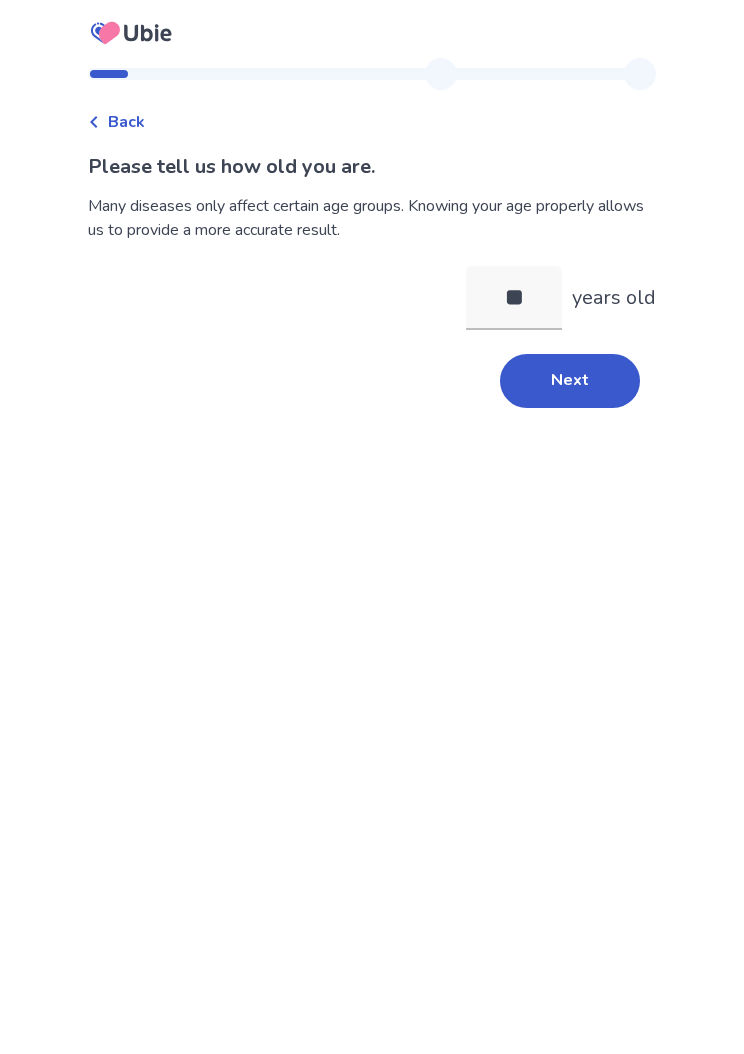 click on "Next" at bounding box center [570, 381] 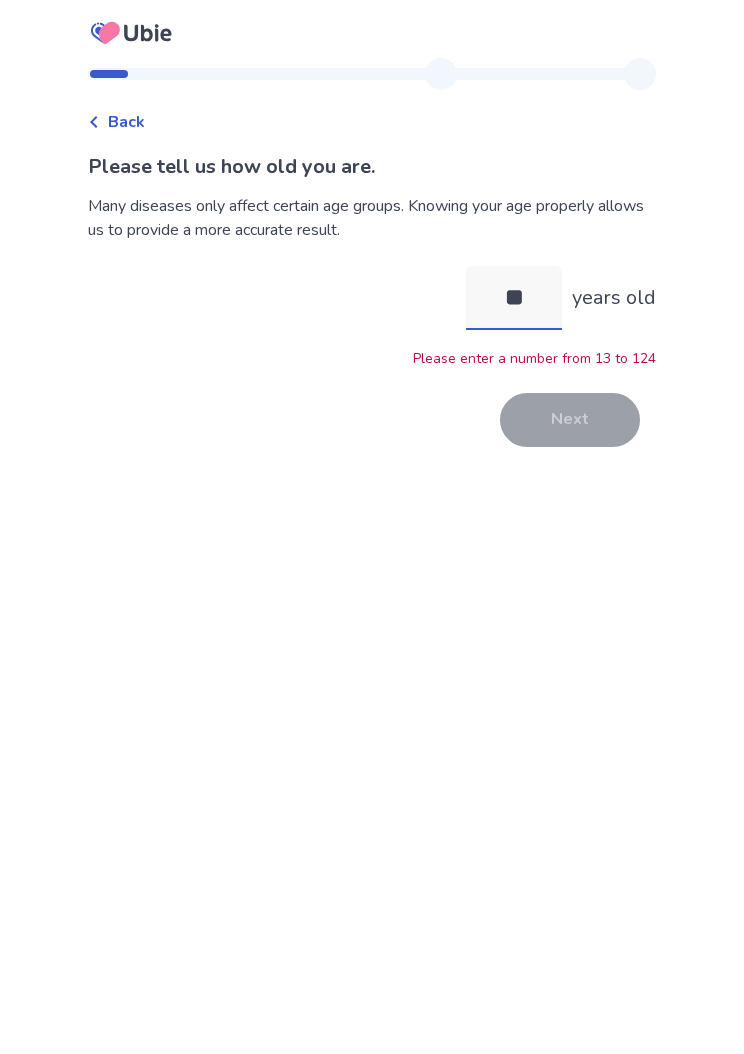 click on "**" at bounding box center [514, 298] 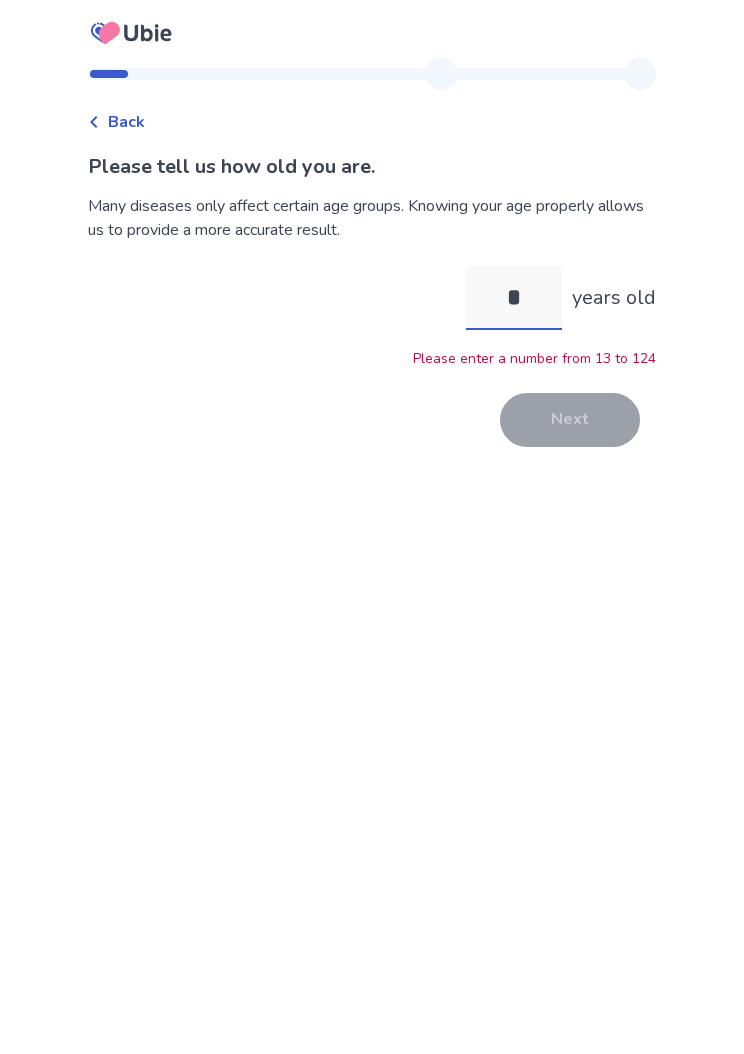 type on "**" 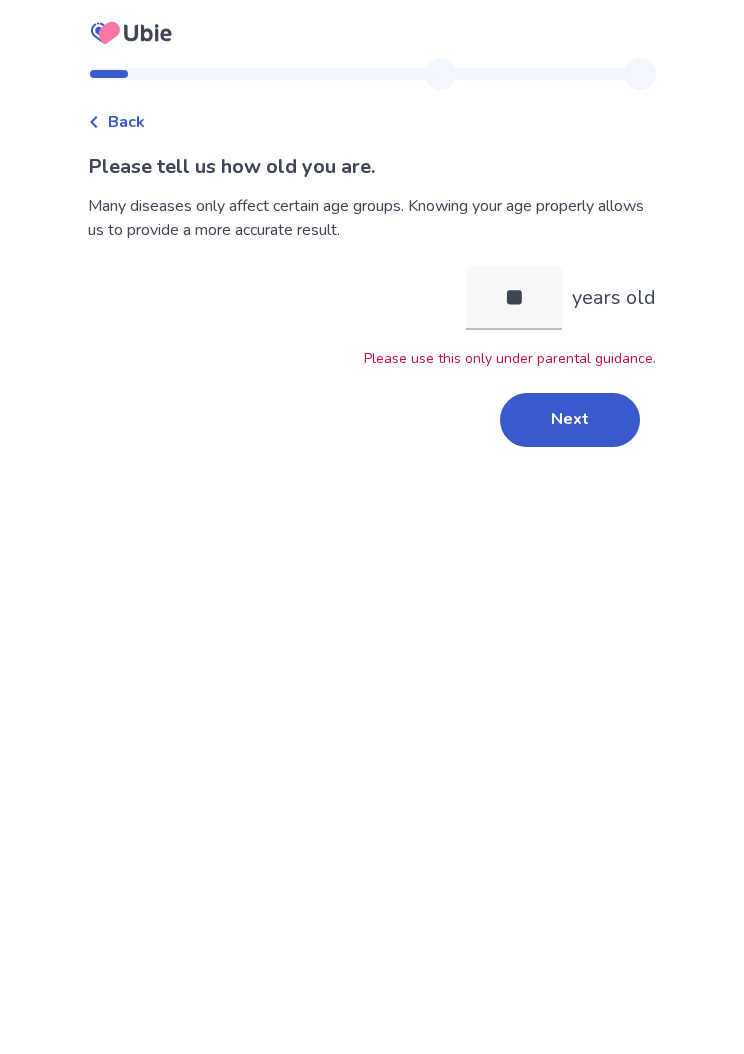 click on "Next" at bounding box center [570, 420] 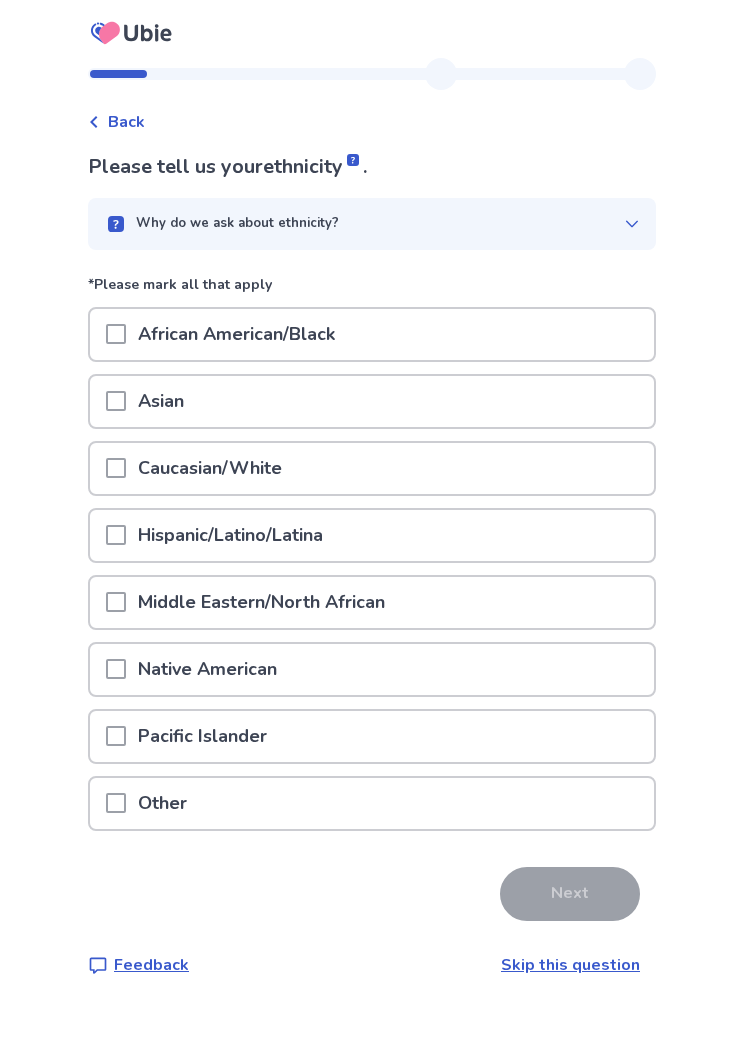 click on "Middle Eastern/North African" at bounding box center (261, 602) 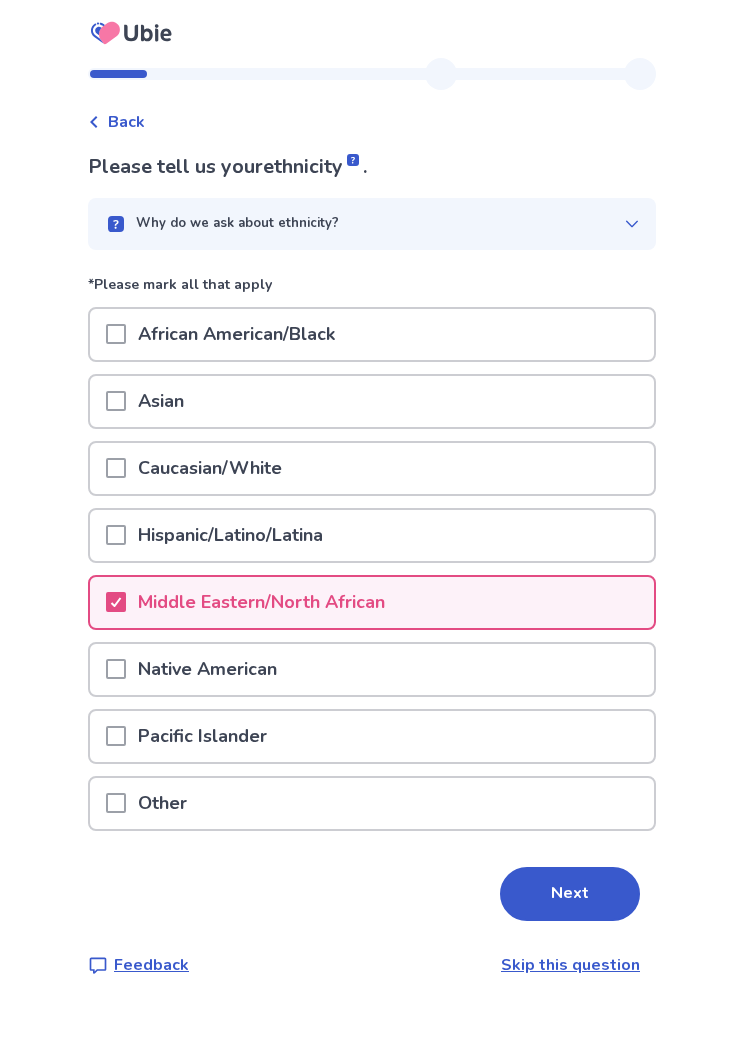 click on "Next" at bounding box center [570, 894] 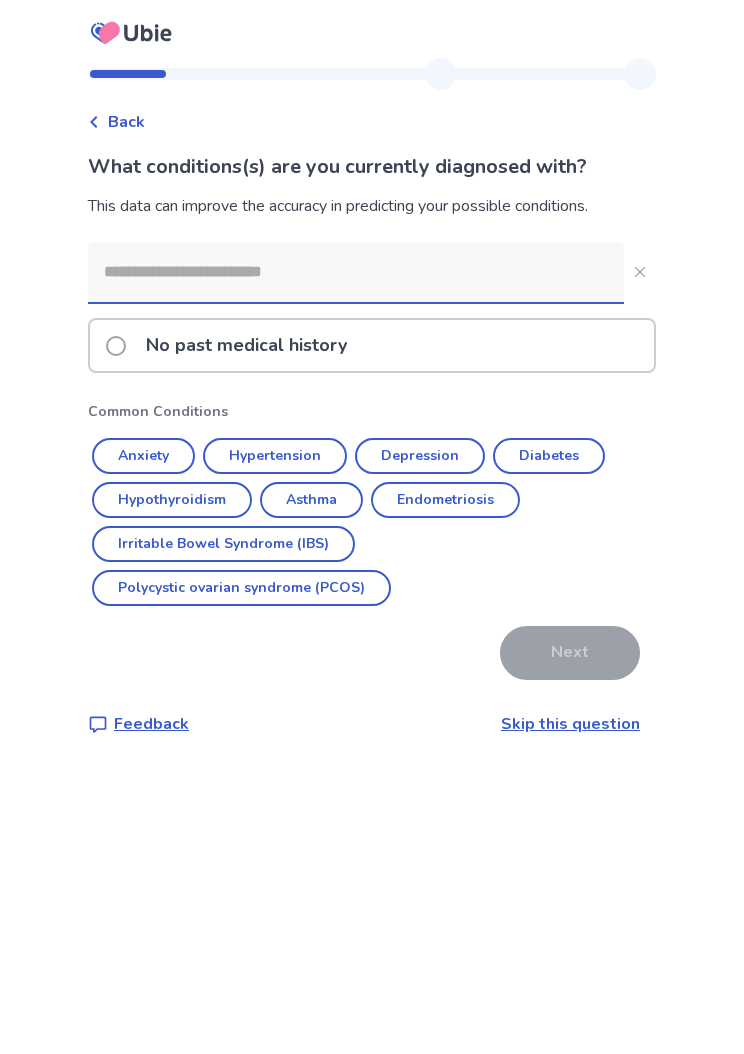 click at bounding box center (356, 272) 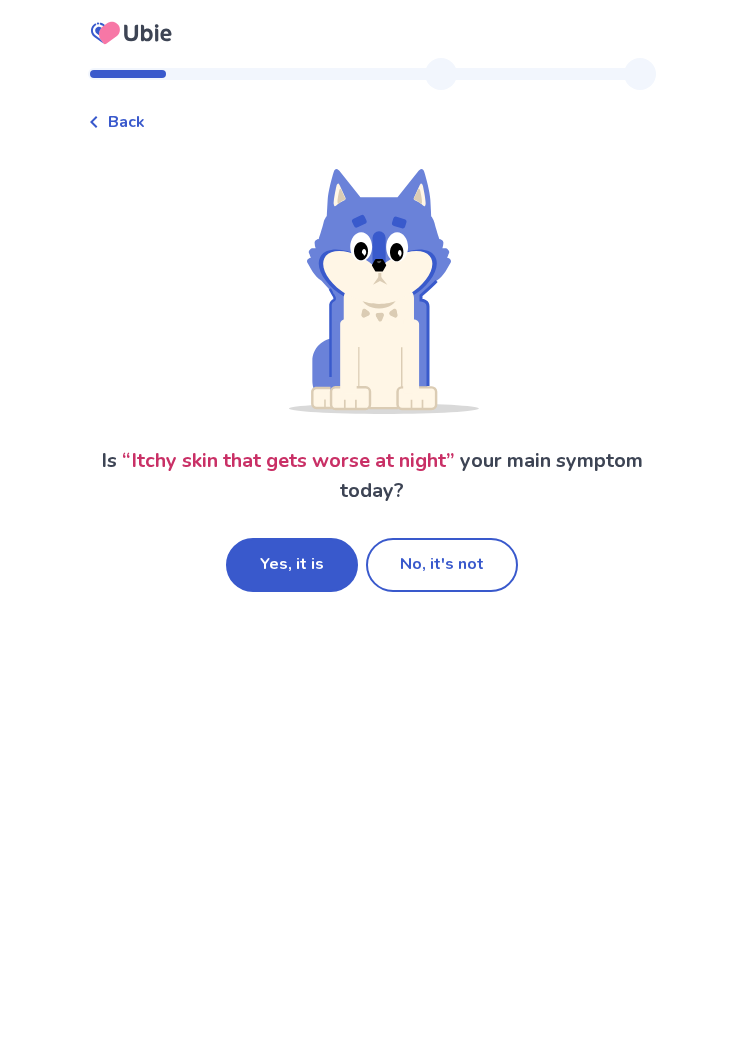 click on "Yes, it is" at bounding box center [292, 565] 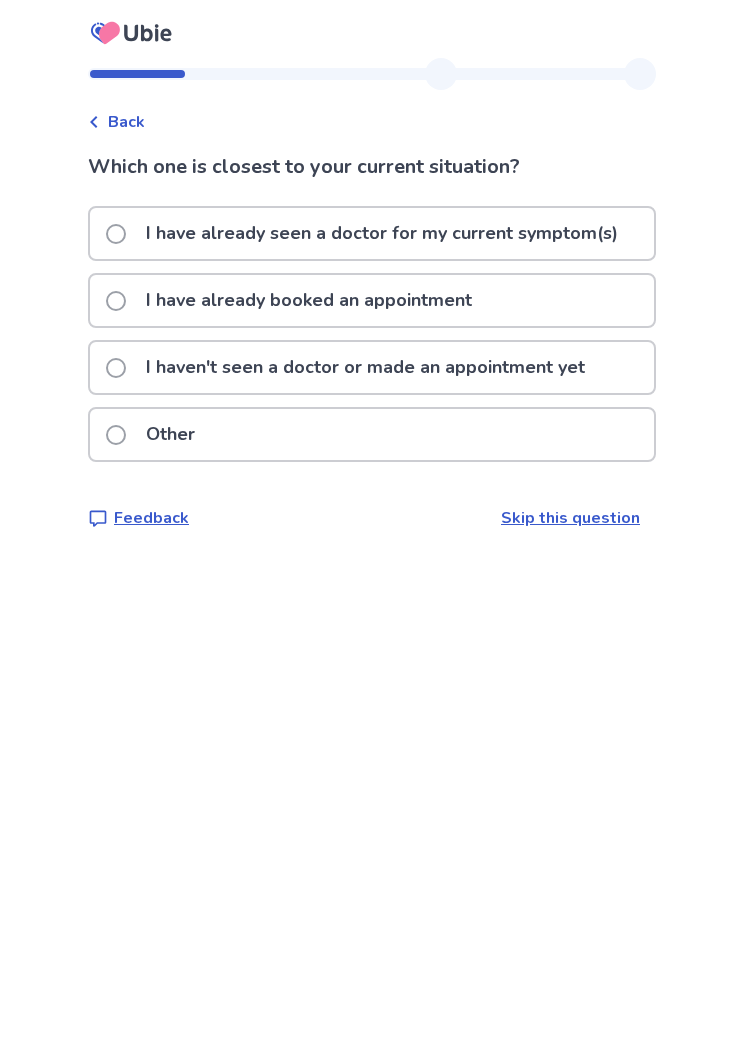 click on "I haven't seen a doctor or made an appointment yet" at bounding box center [365, 367] 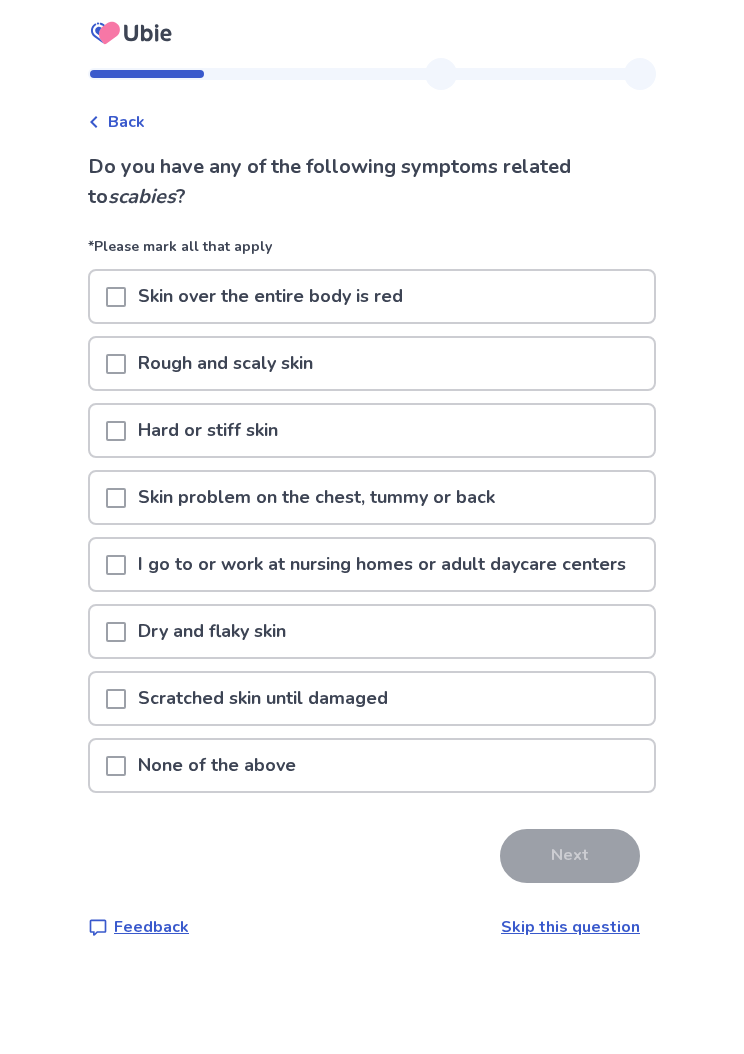 click on "Scratched skin until damaged" at bounding box center (372, 698) 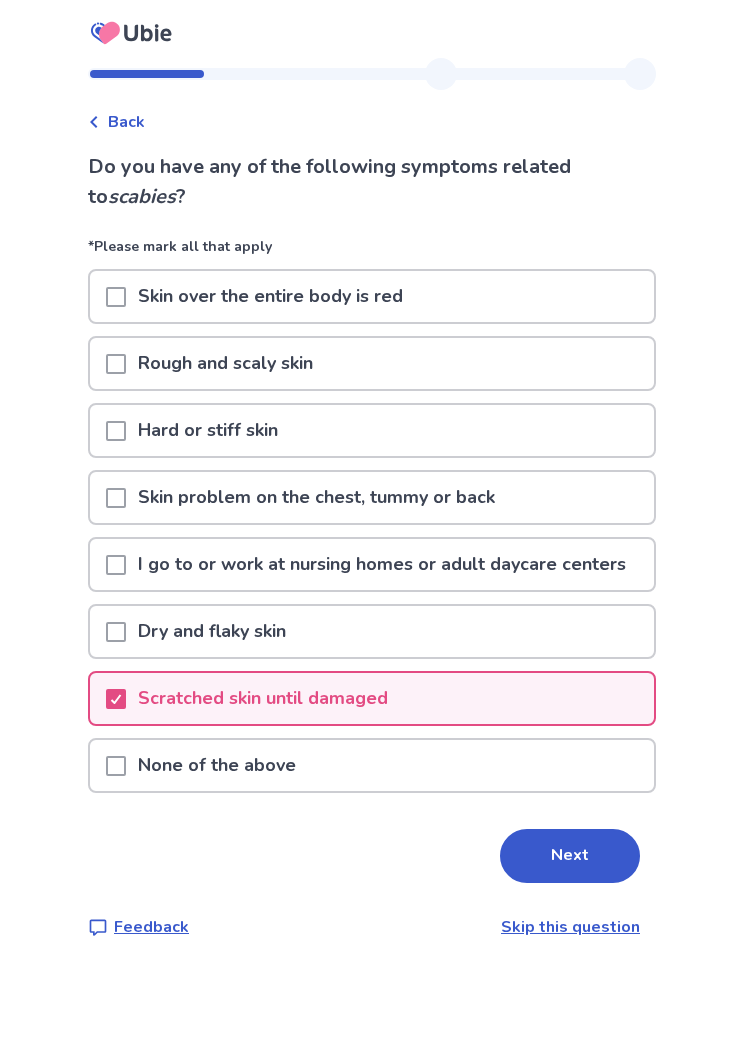 click on "None of the above" at bounding box center [372, 765] 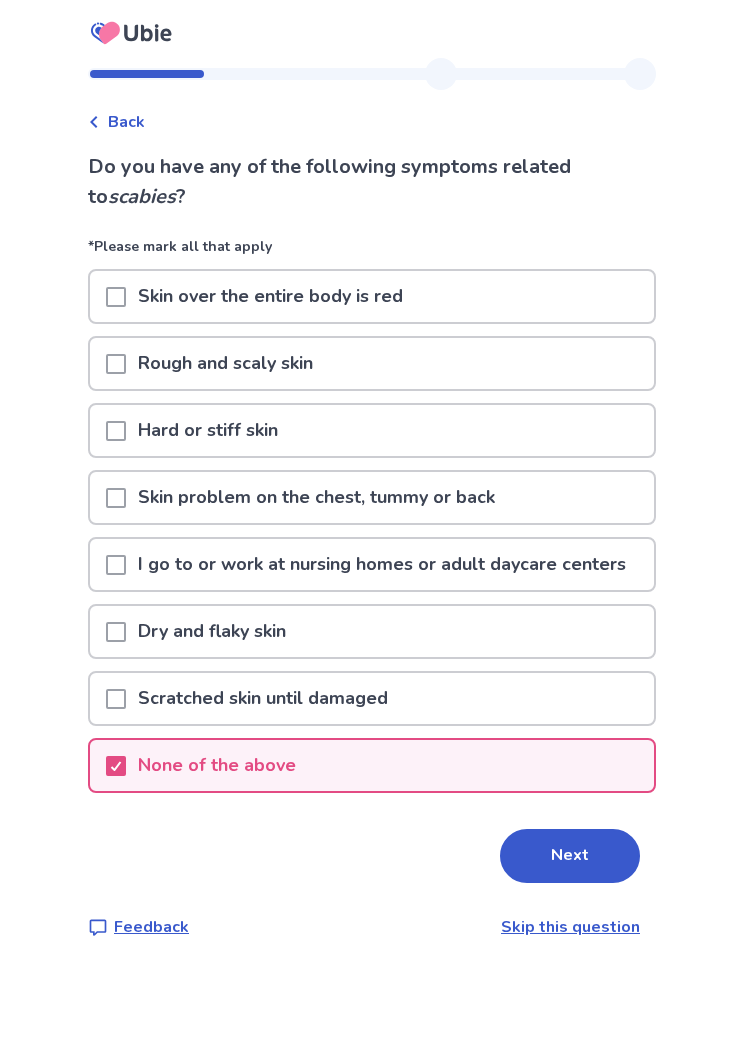 click on "Dry and flaky skin" at bounding box center (372, 631) 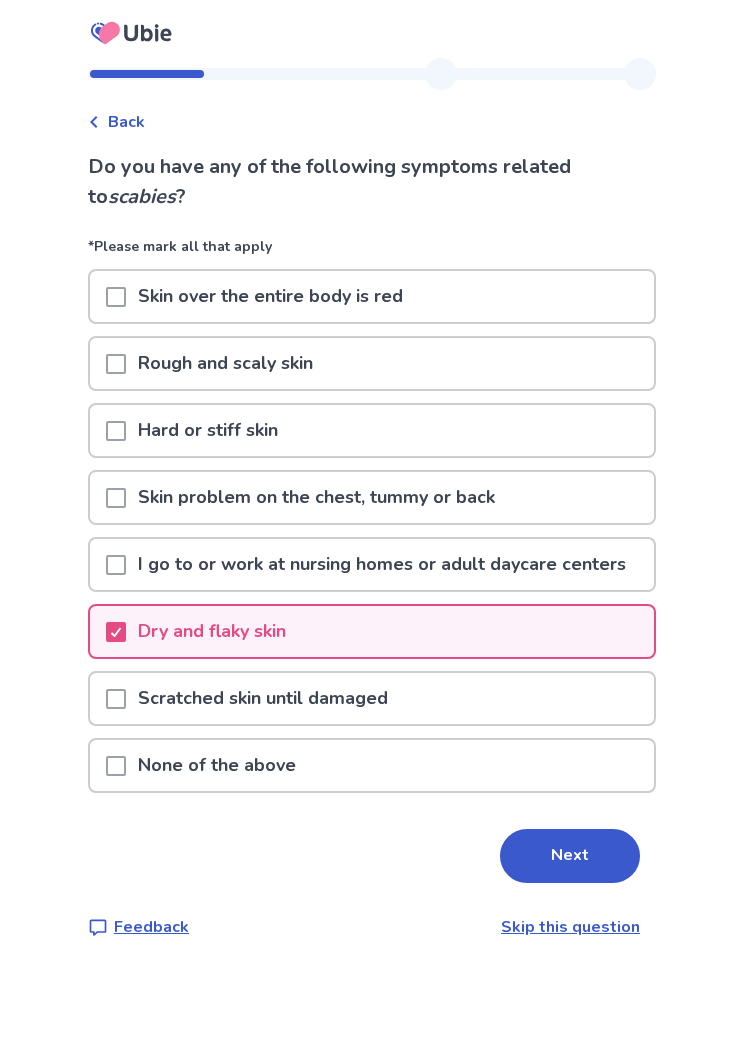 click on "None of the above" at bounding box center [372, 765] 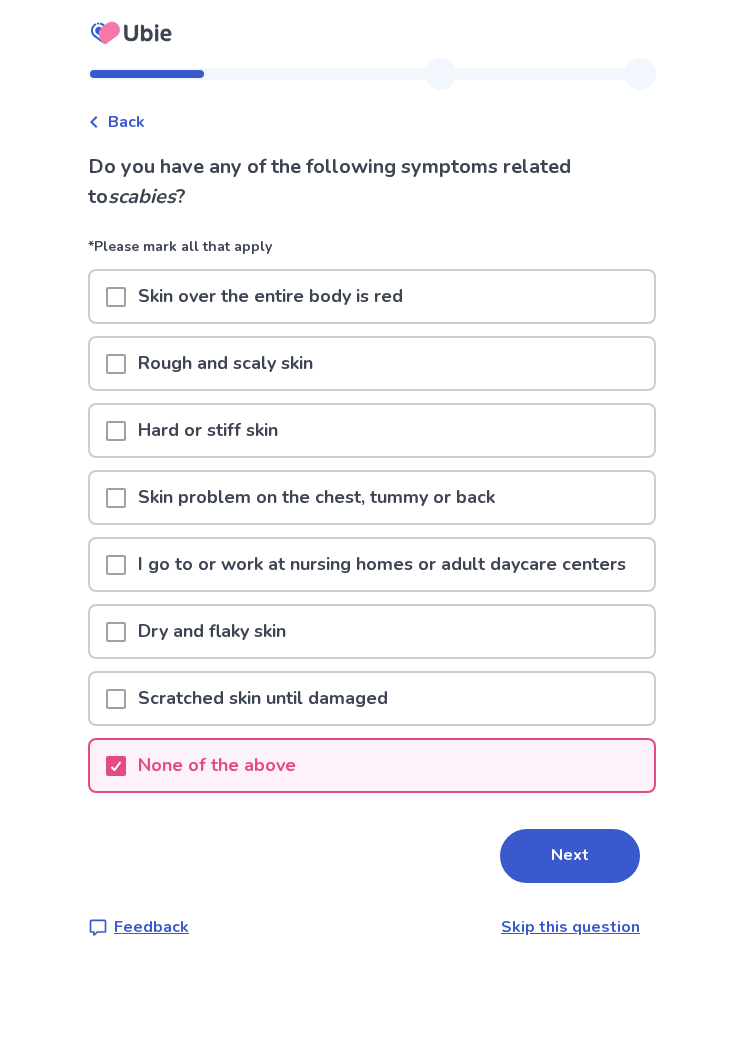 click on "Next" at bounding box center [570, 856] 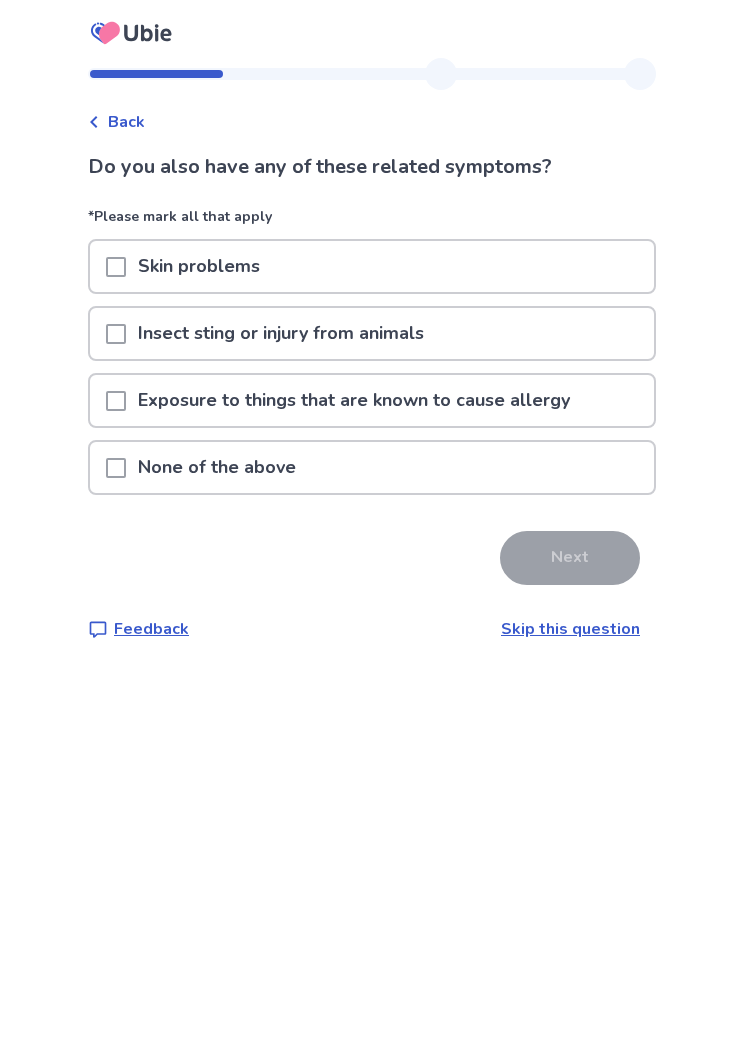 click at bounding box center [116, 401] 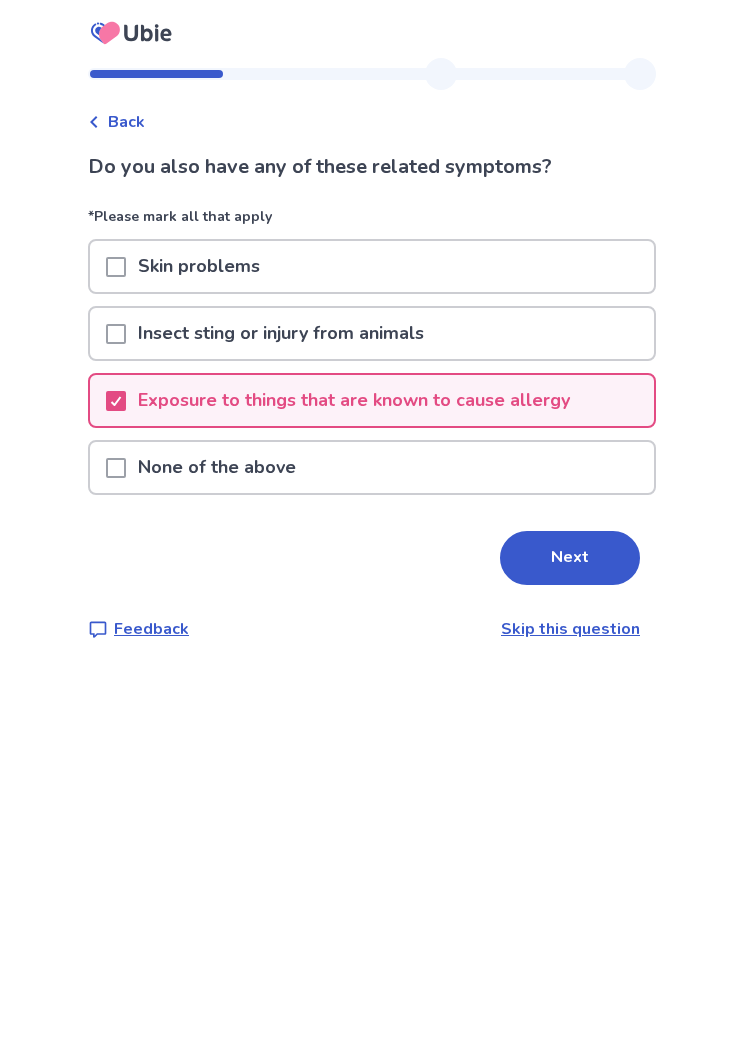 click at bounding box center [116, 400] 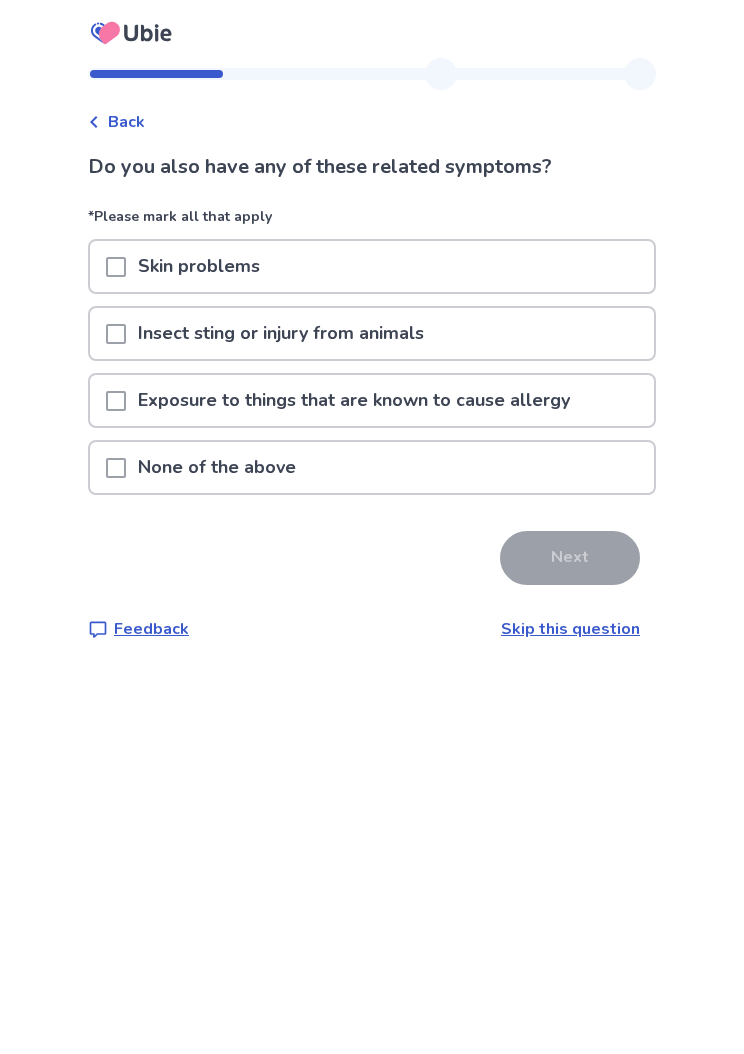 click on "None of the above" at bounding box center [372, 467] 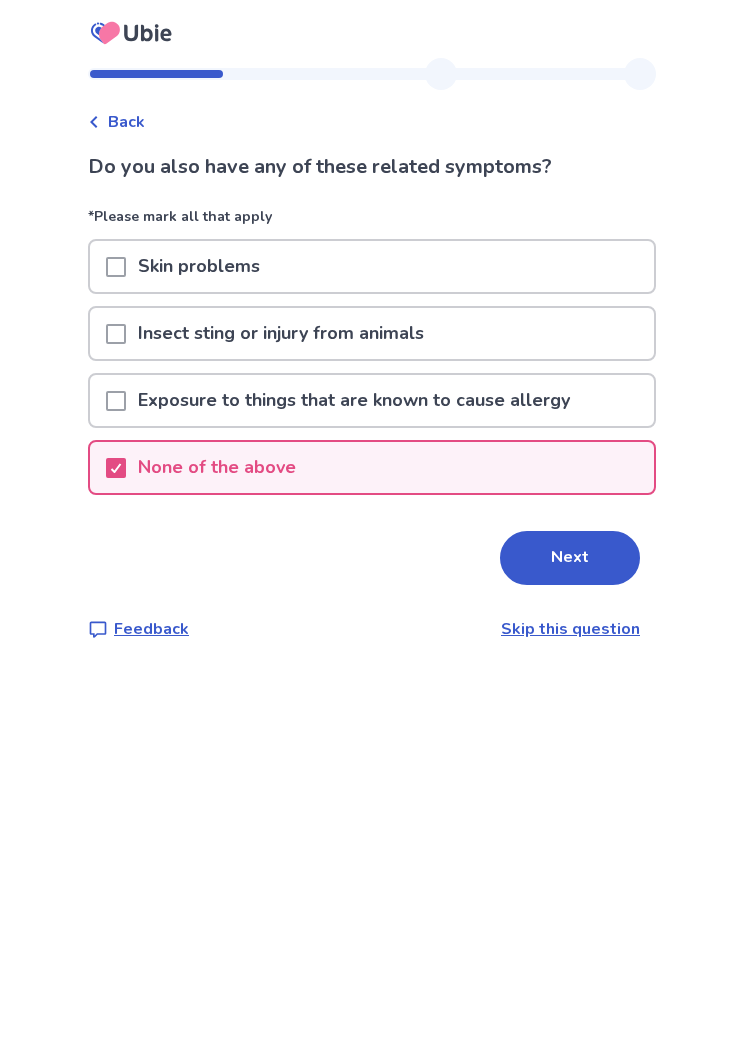 click on "Next" at bounding box center [570, 558] 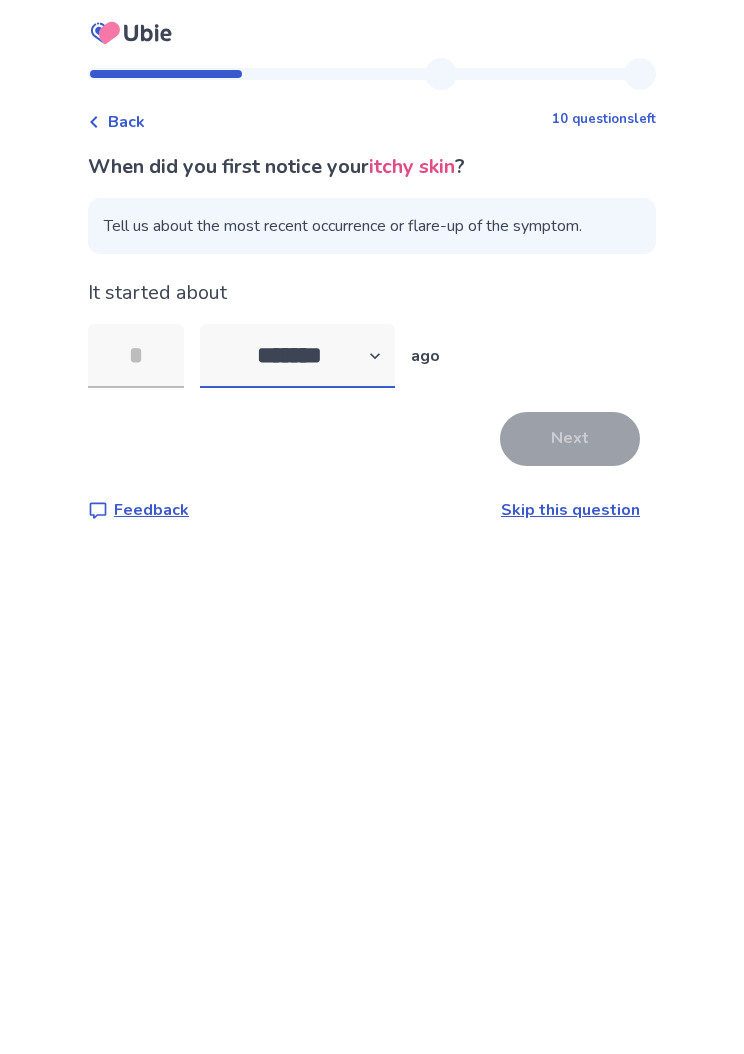 click on "******* ****** ******* ******** *******" at bounding box center (297, 356) 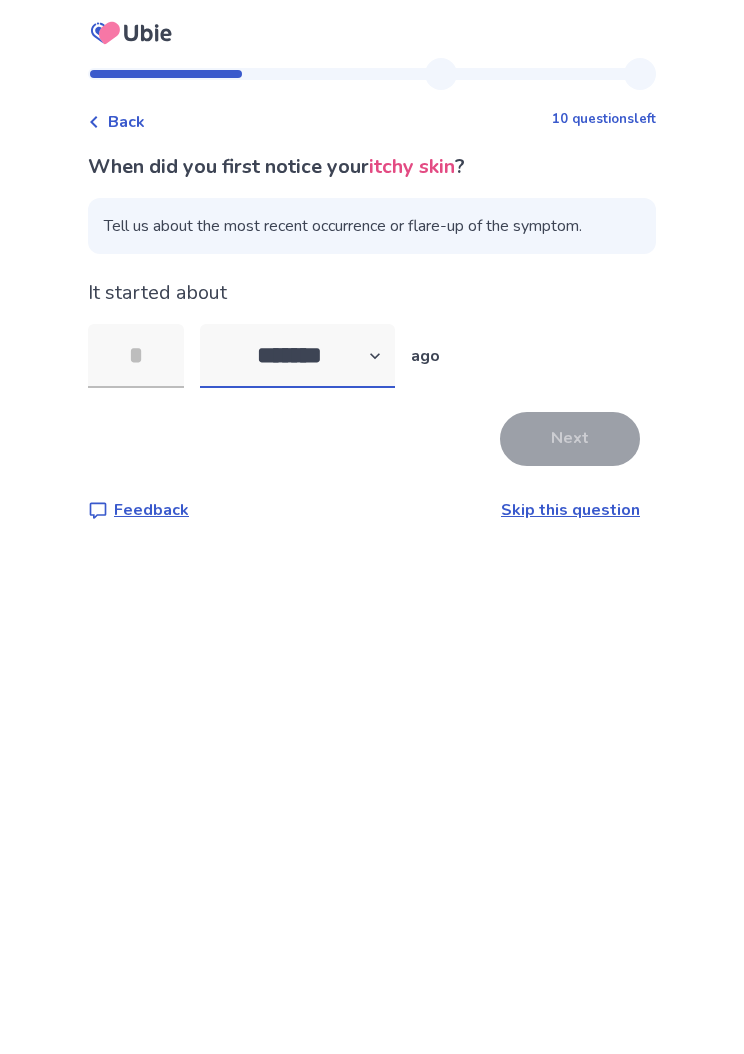 select on "*" 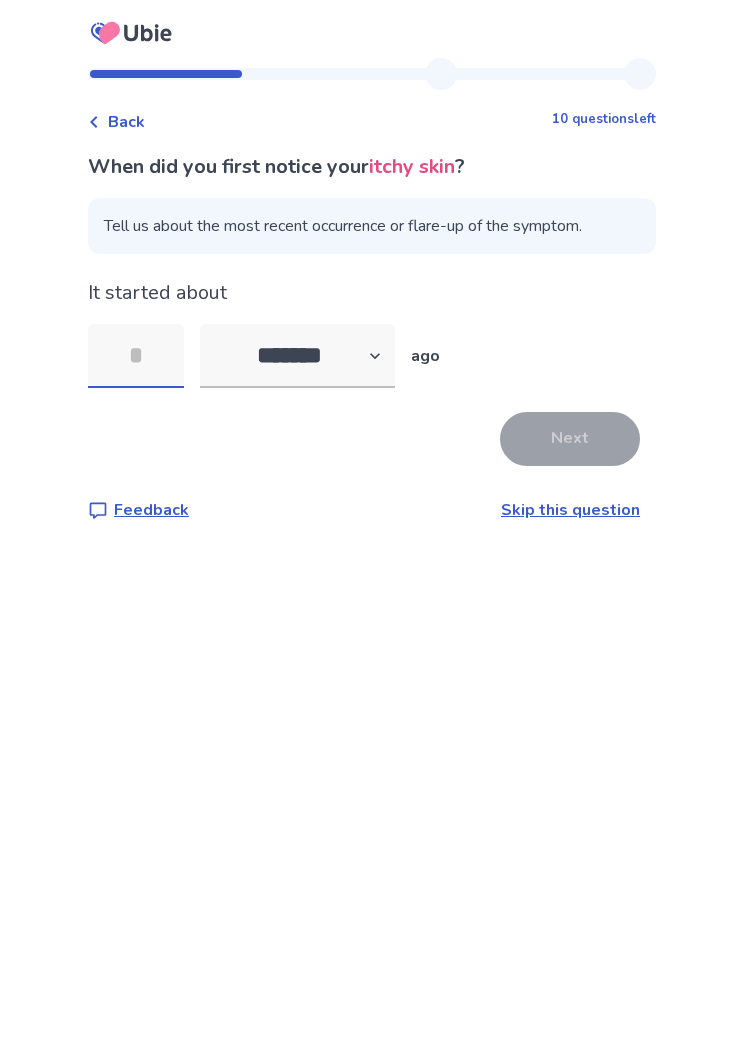click at bounding box center [136, 356] 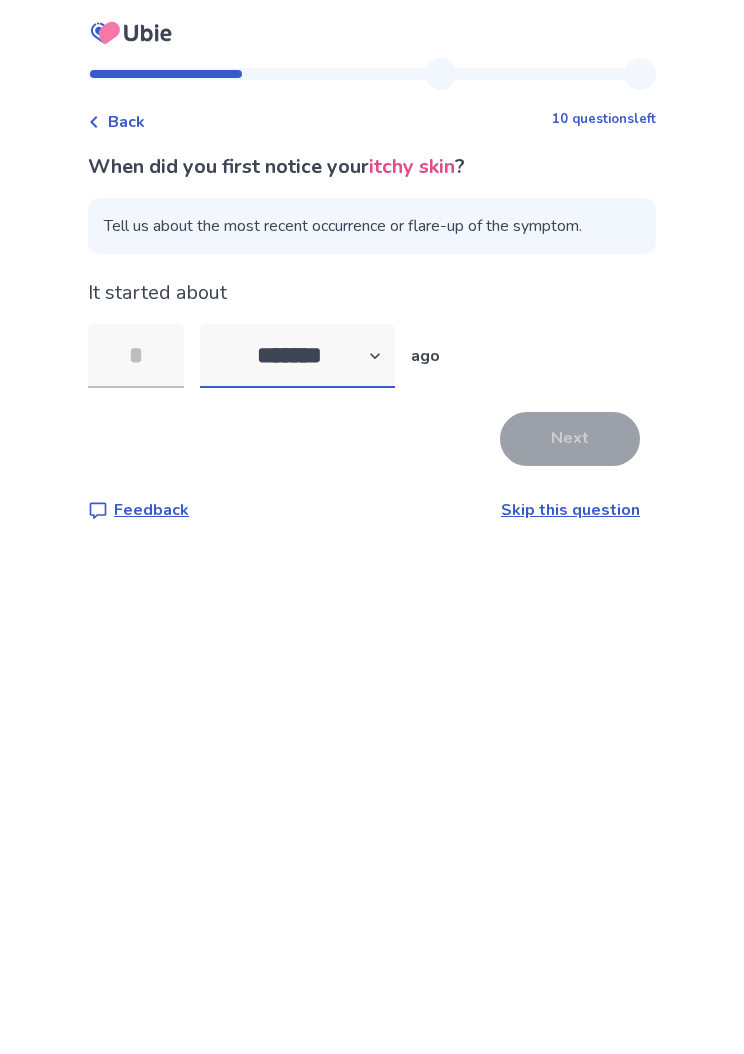 click on "******* ****** ******* ******** *******" at bounding box center (297, 356) 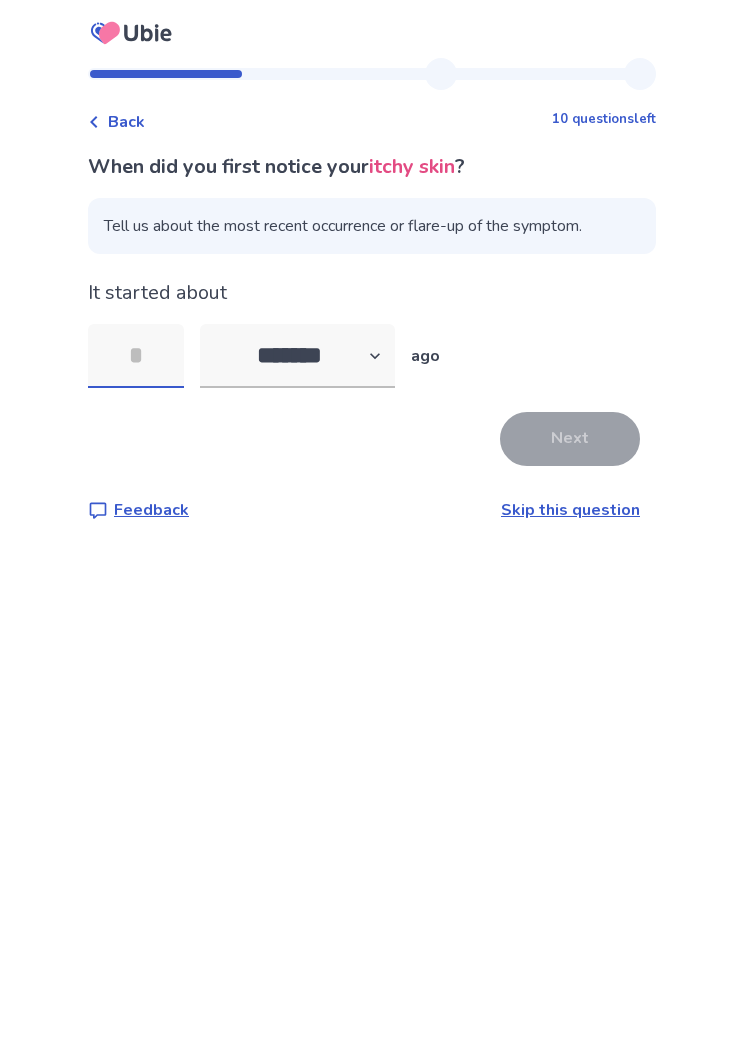 click at bounding box center [136, 356] 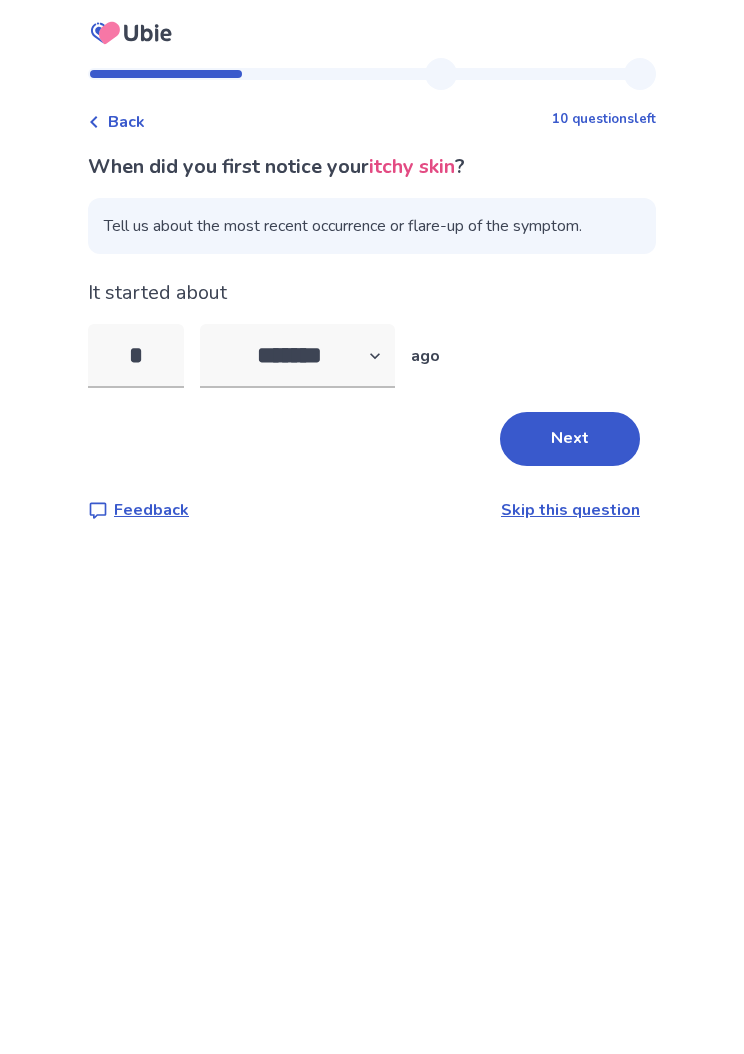 click on "Next" at bounding box center [570, 439] 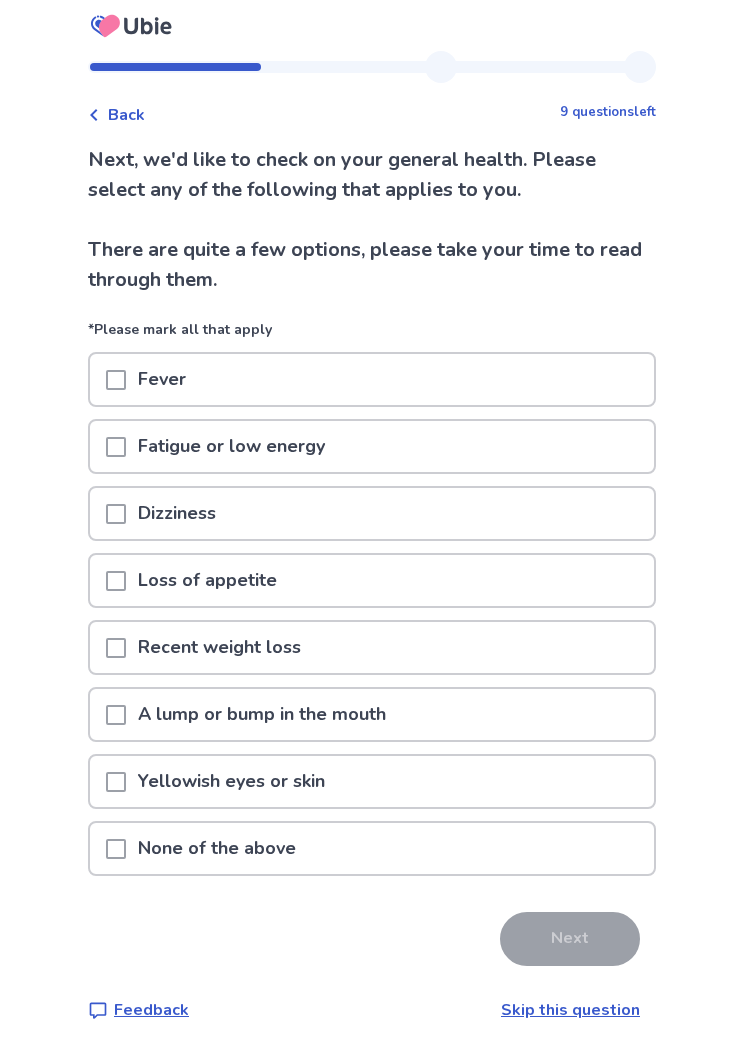 scroll, scrollTop: 36, scrollLeft: 0, axis: vertical 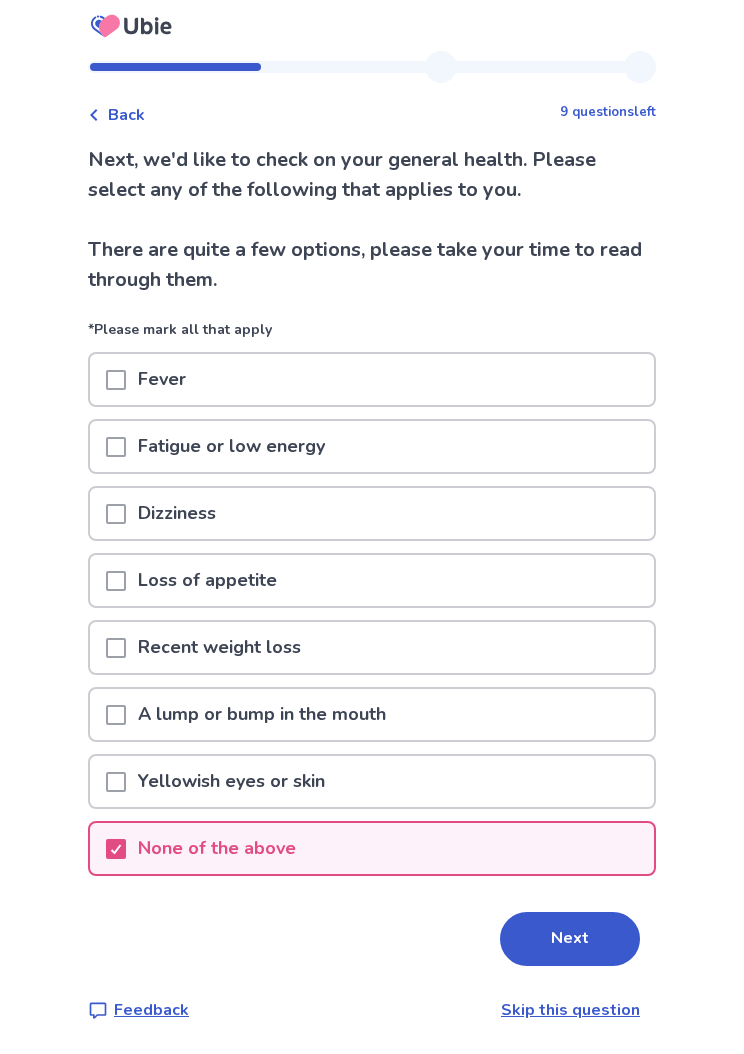 click on "Next" at bounding box center (570, 939) 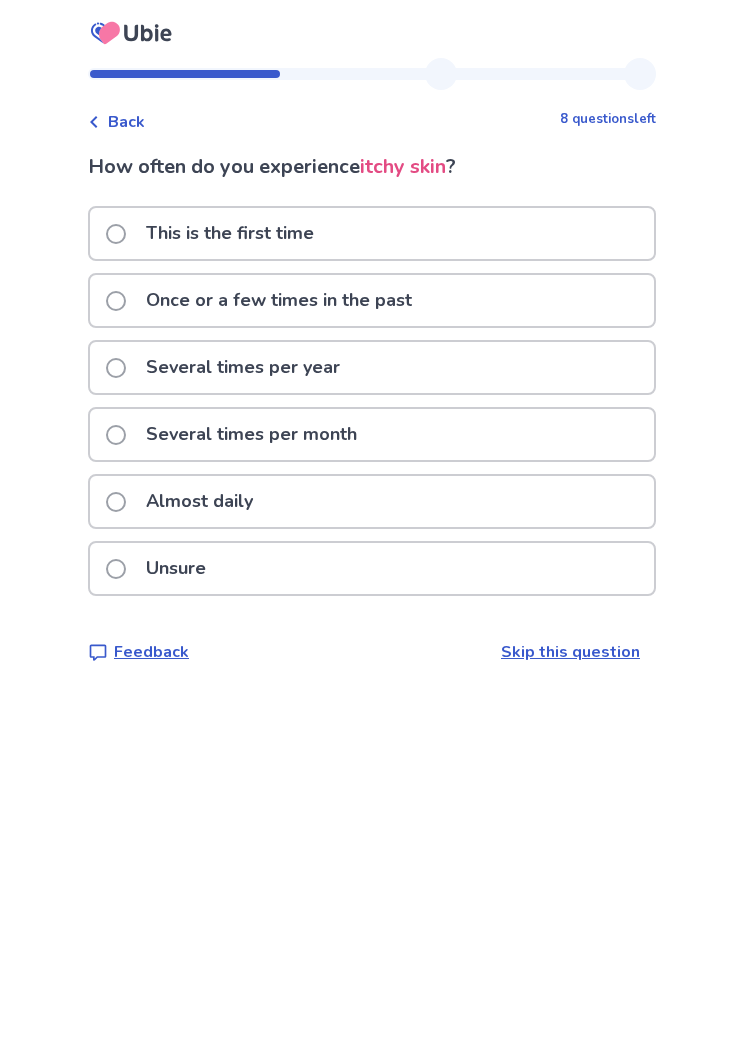 click on "This is the first time" at bounding box center [372, 233] 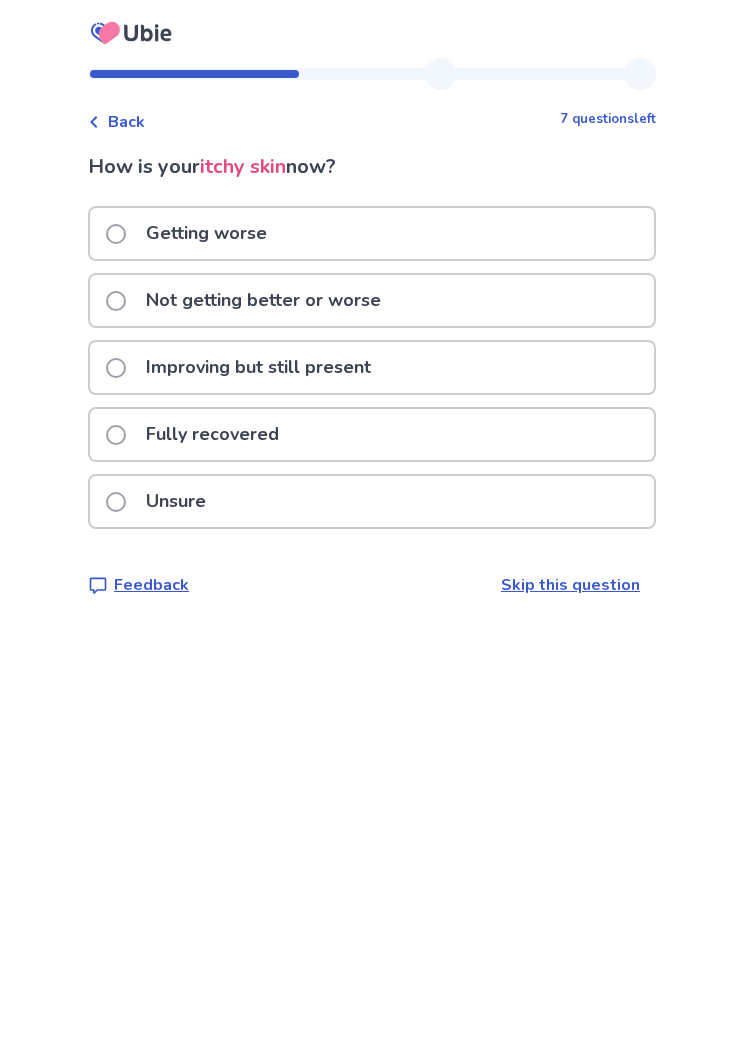 click on "Not getting better or worse" at bounding box center [372, 300] 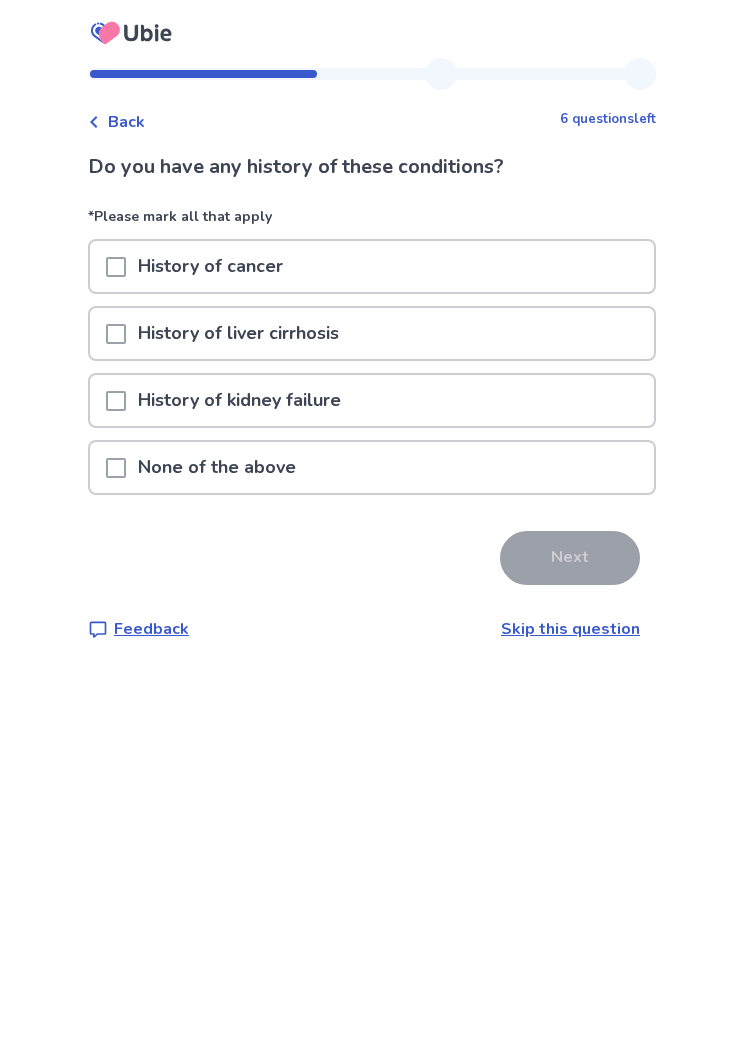 click on "None of the above" at bounding box center [372, 467] 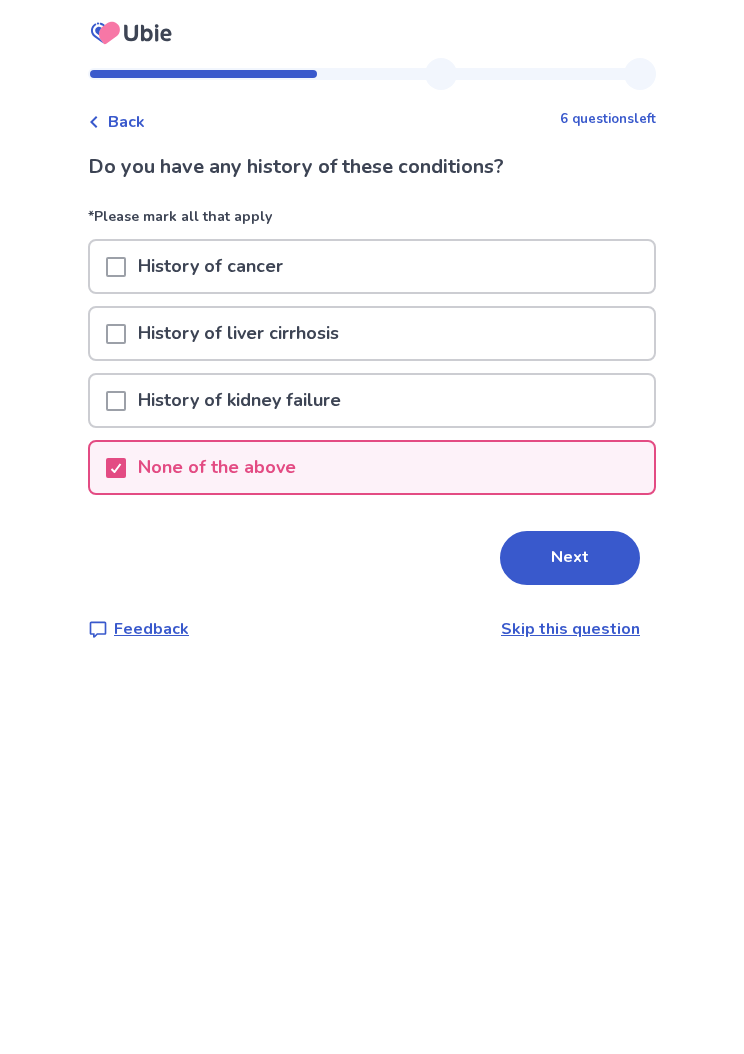 click on "Next" at bounding box center [570, 558] 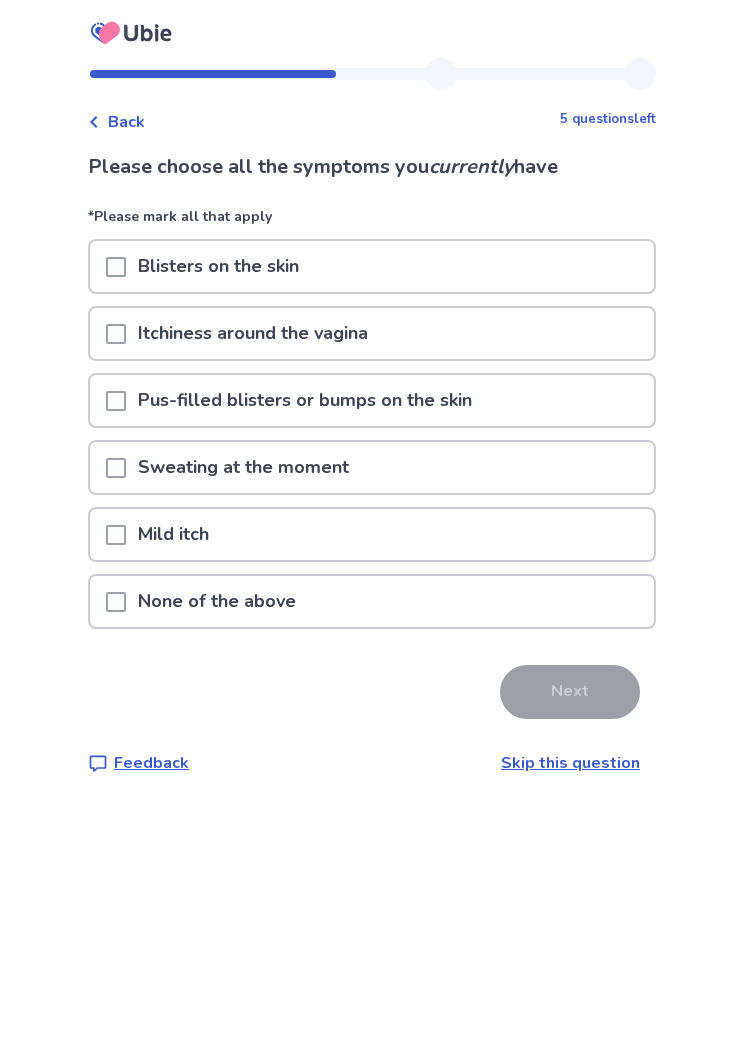 click on "Mild itch" at bounding box center (372, 534) 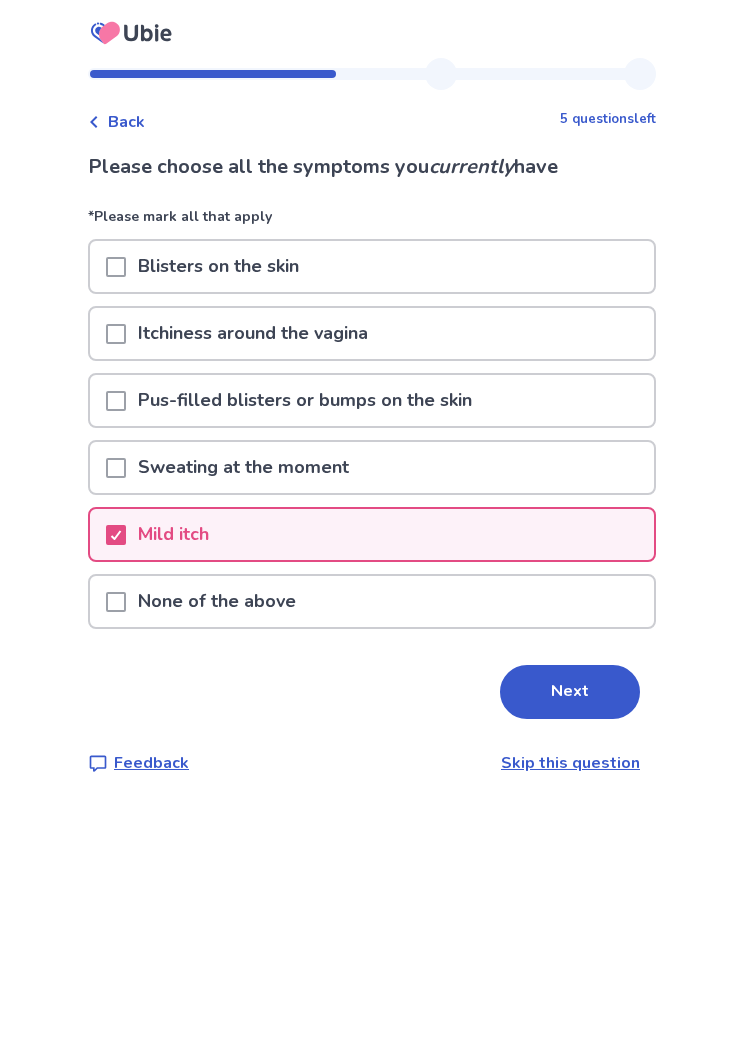 click on "Next" at bounding box center [570, 692] 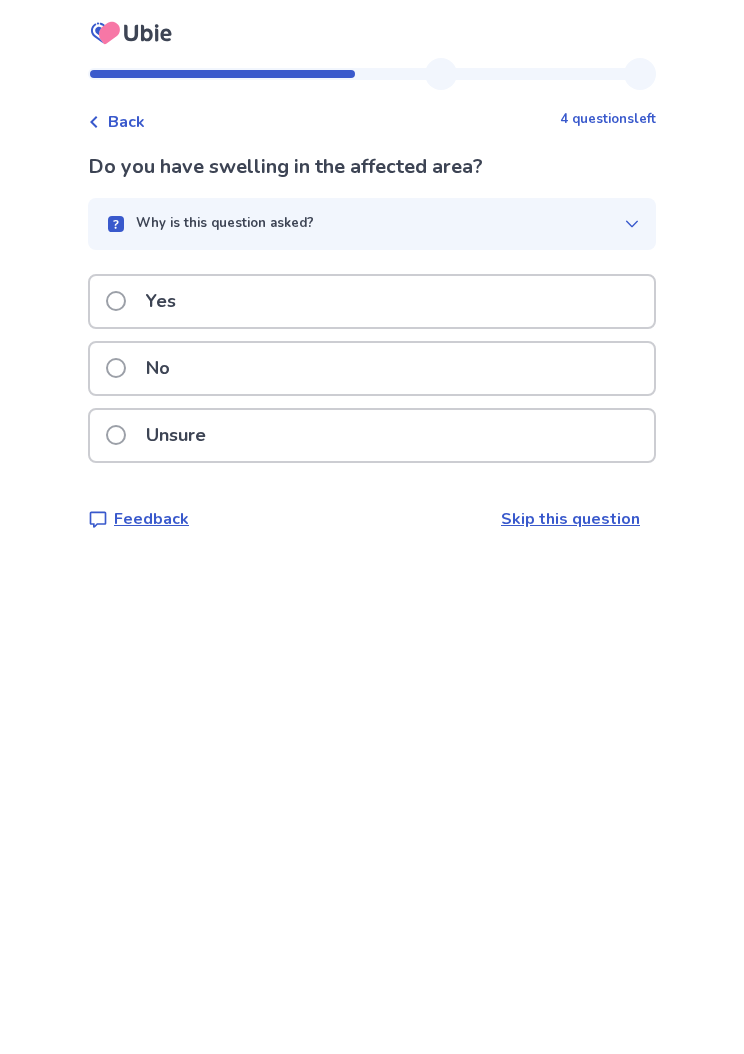 click on "No" at bounding box center [372, 368] 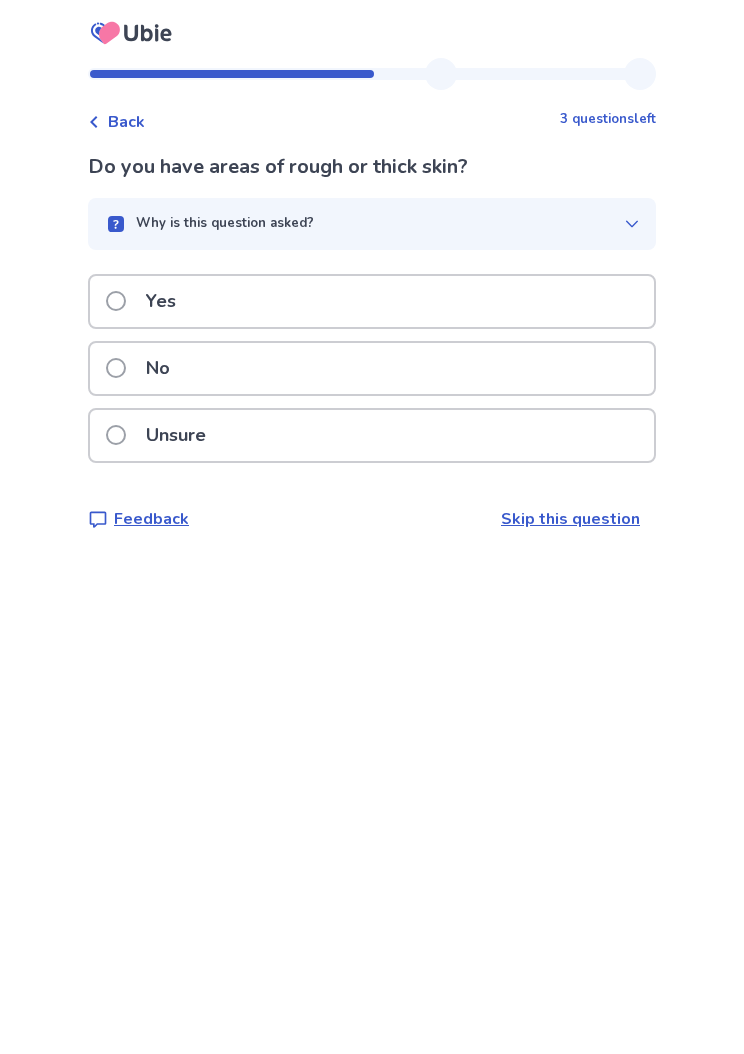 click on "Yes" at bounding box center (372, 301) 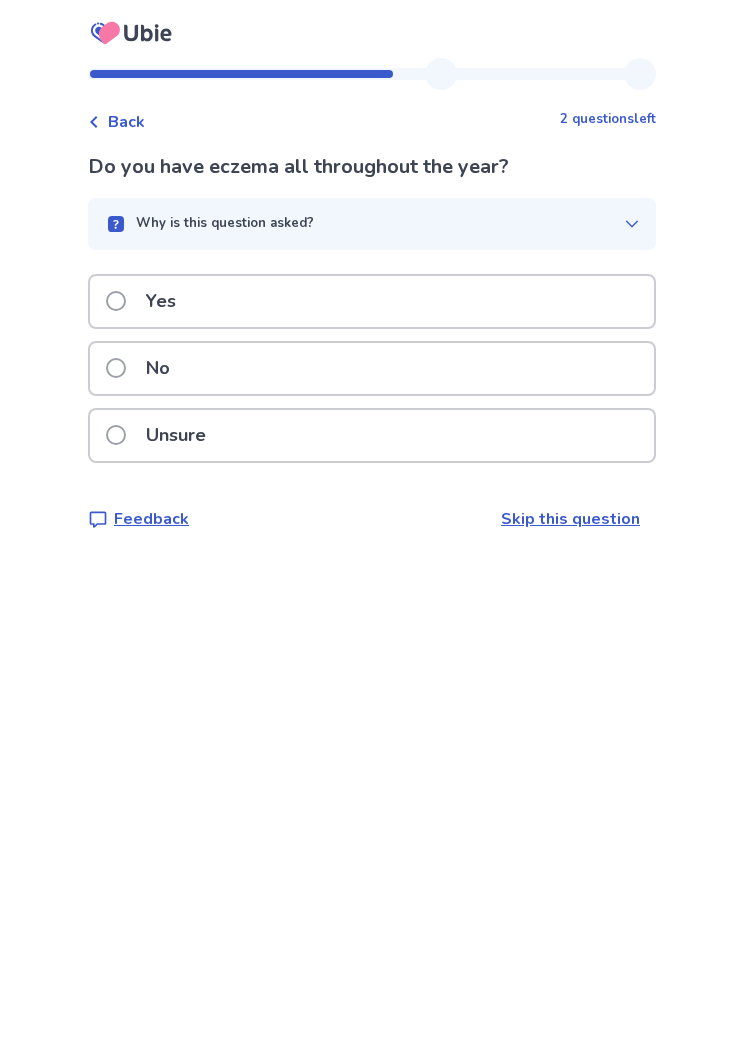 click on "Yes" at bounding box center [372, 301] 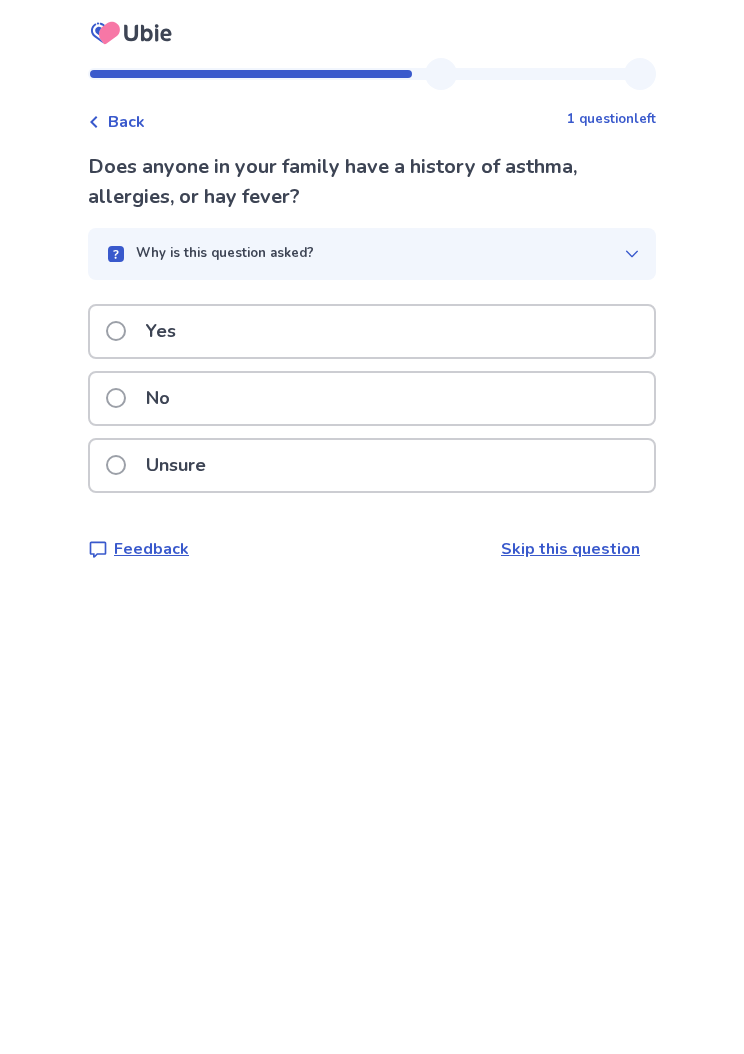 click on "No" at bounding box center [372, 398] 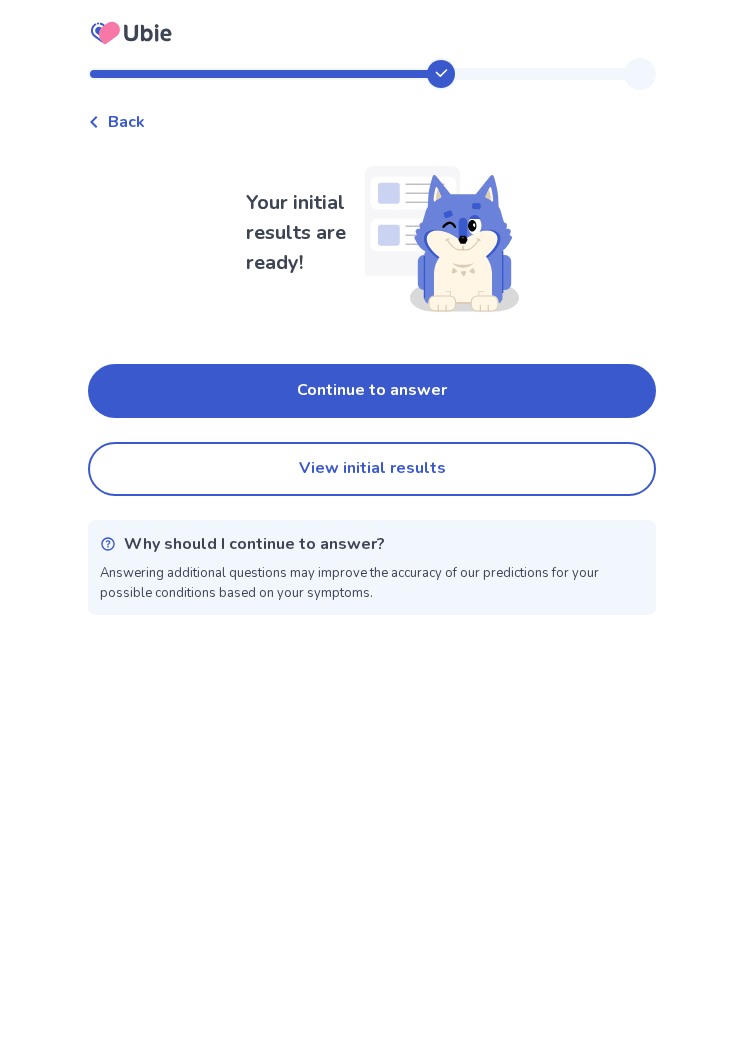 click on "View initial results" at bounding box center (372, 469) 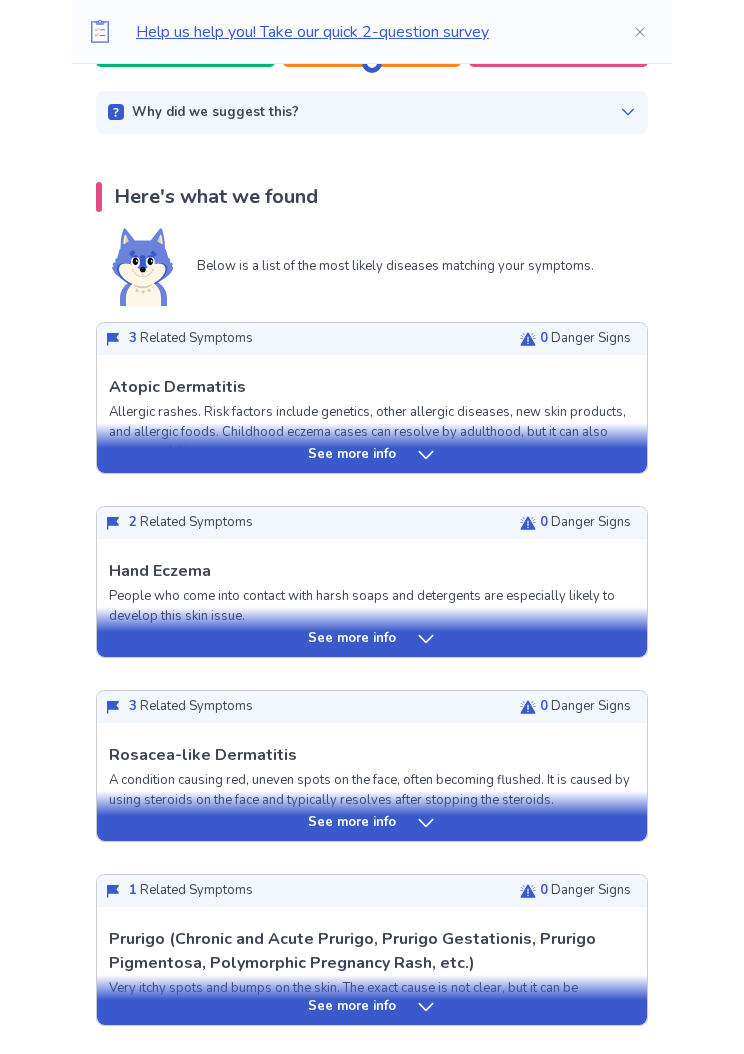scroll, scrollTop: 312, scrollLeft: 0, axis: vertical 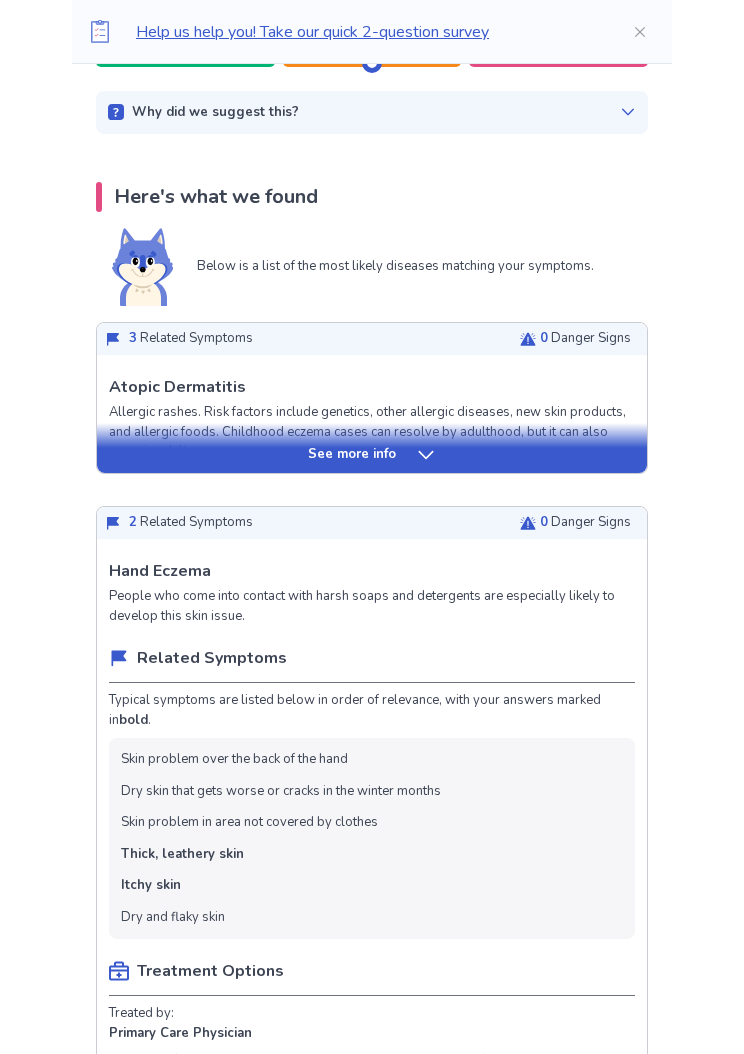 click on "Related Symptoms" at bounding box center (372, 664) 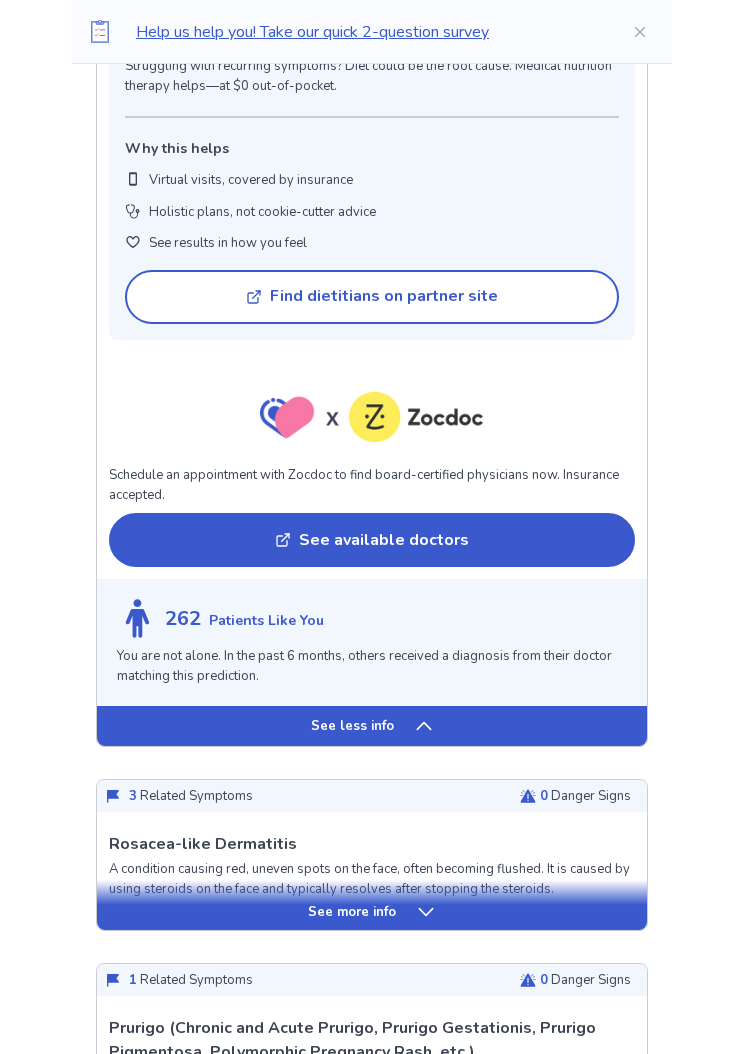 scroll, scrollTop: 1417, scrollLeft: 0, axis: vertical 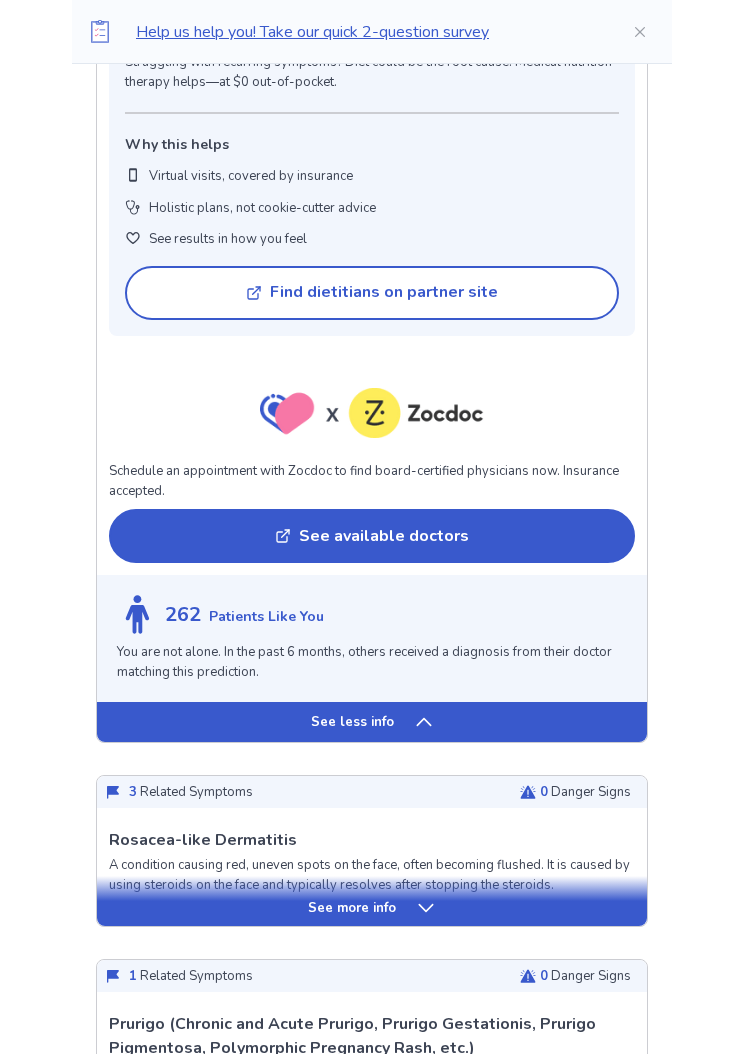 click on "See less info" at bounding box center (372, 723) 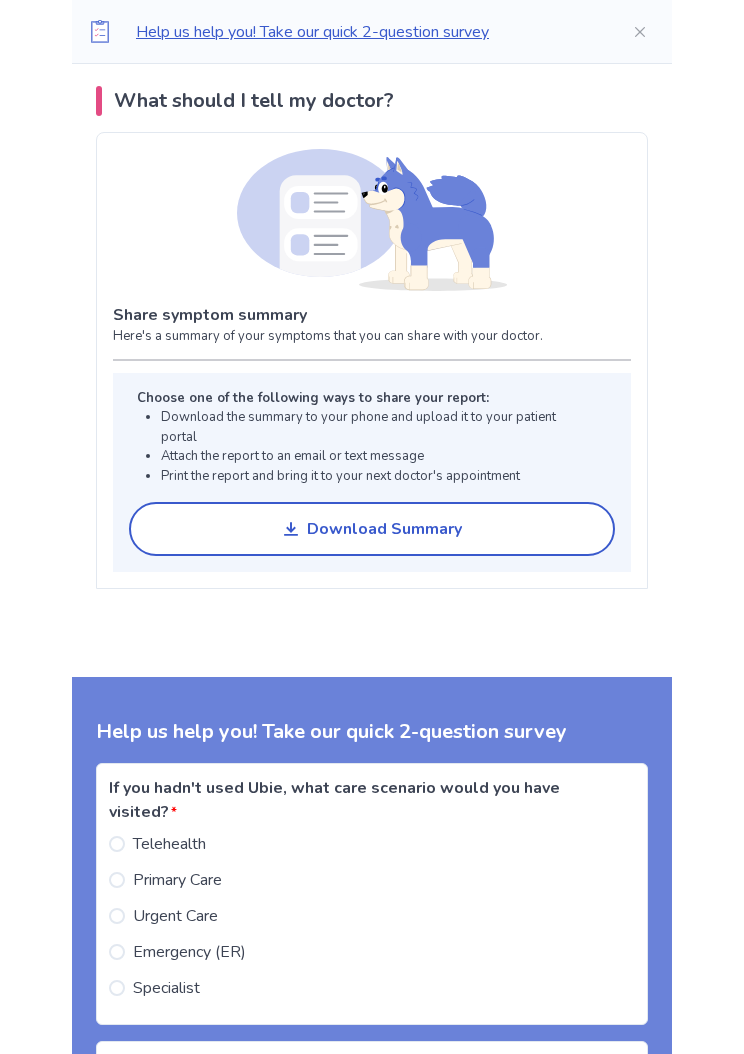 scroll, scrollTop: 1287, scrollLeft: 0, axis: vertical 